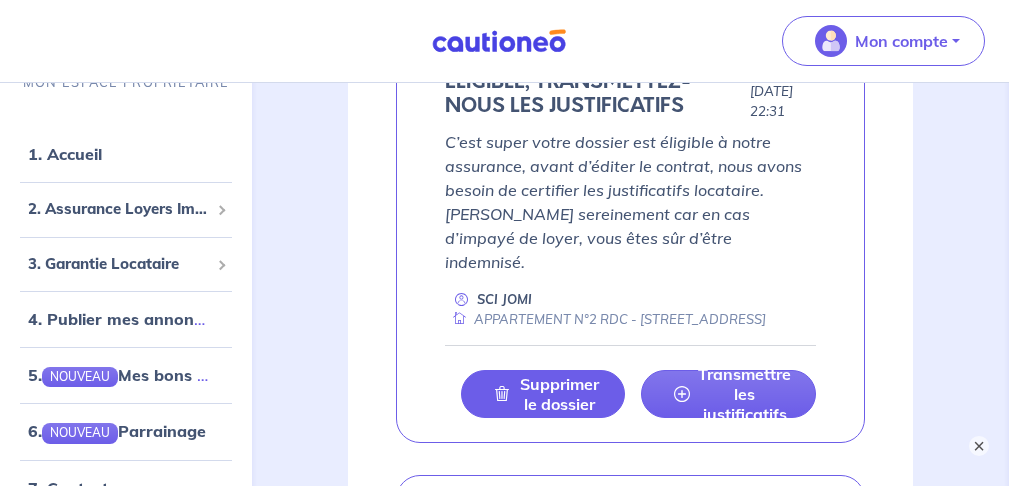 scroll, scrollTop: 2346, scrollLeft: 0, axis: vertical 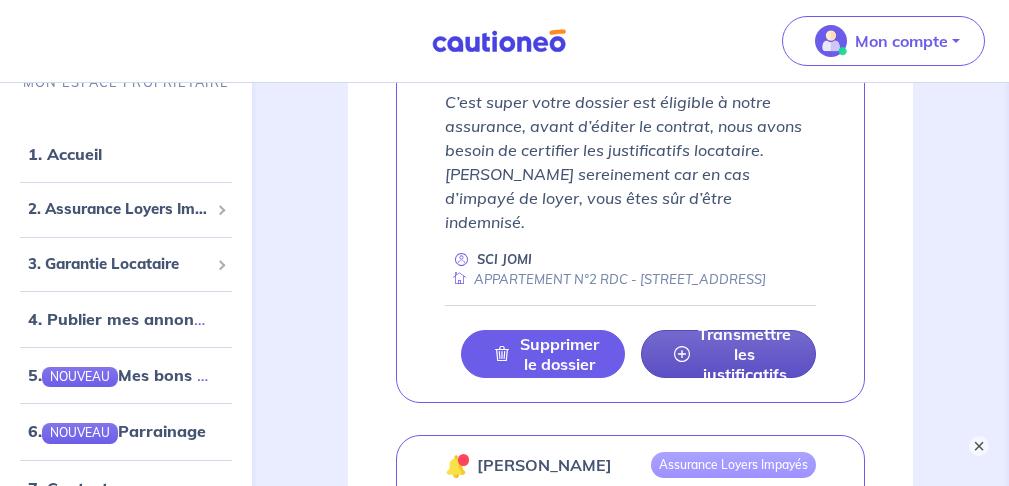 click on "Transmettre les justificatifs" at bounding box center (744, 354) 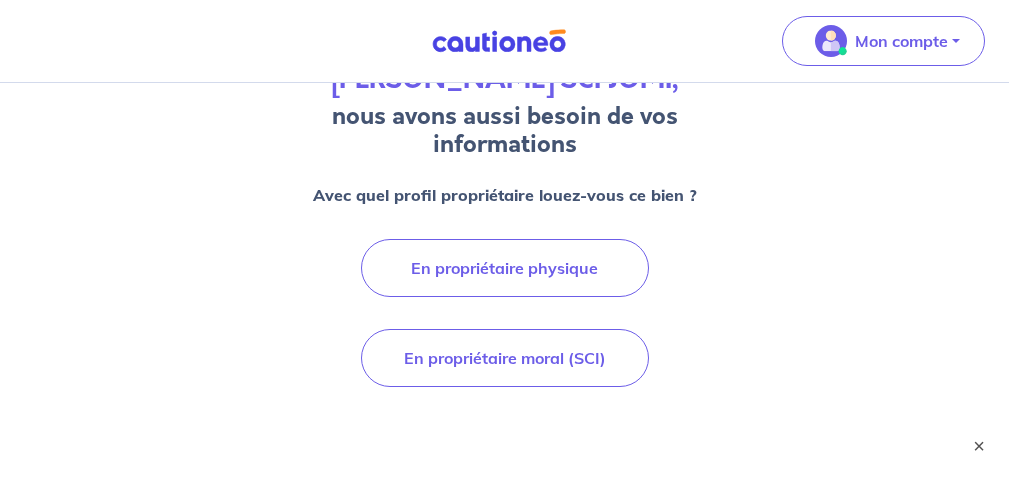scroll, scrollTop: 306, scrollLeft: 0, axis: vertical 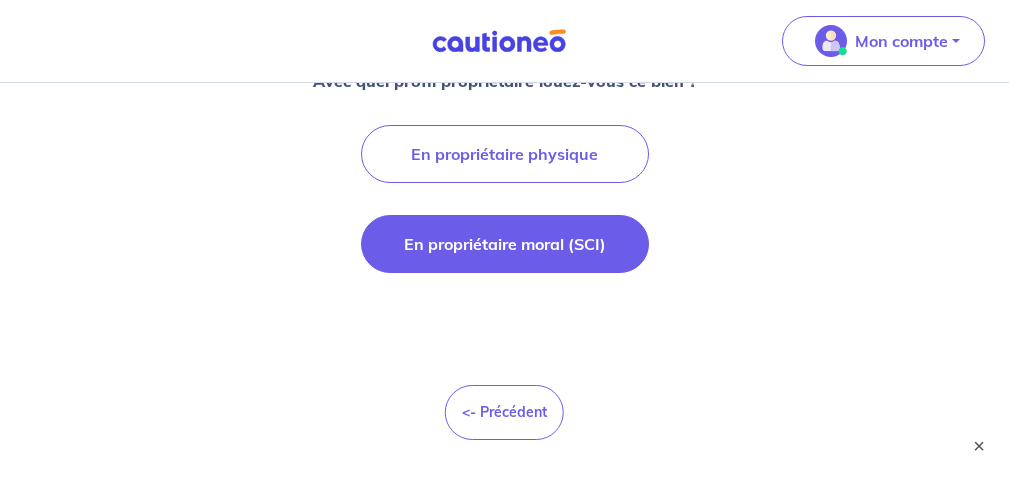 click on "En propriétaire moral (SCI)" at bounding box center [505, 244] 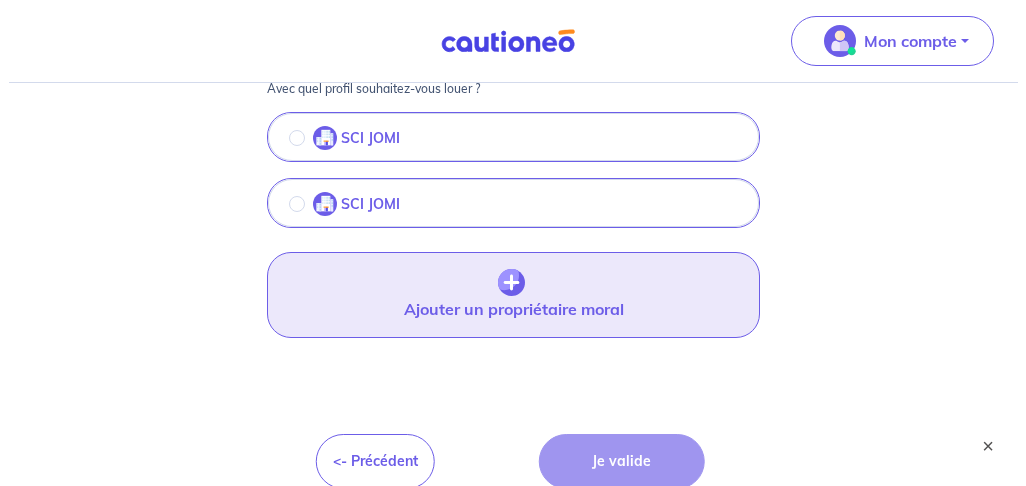 scroll, scrollTop: 370, scrollLeft: 0, axis: vertical 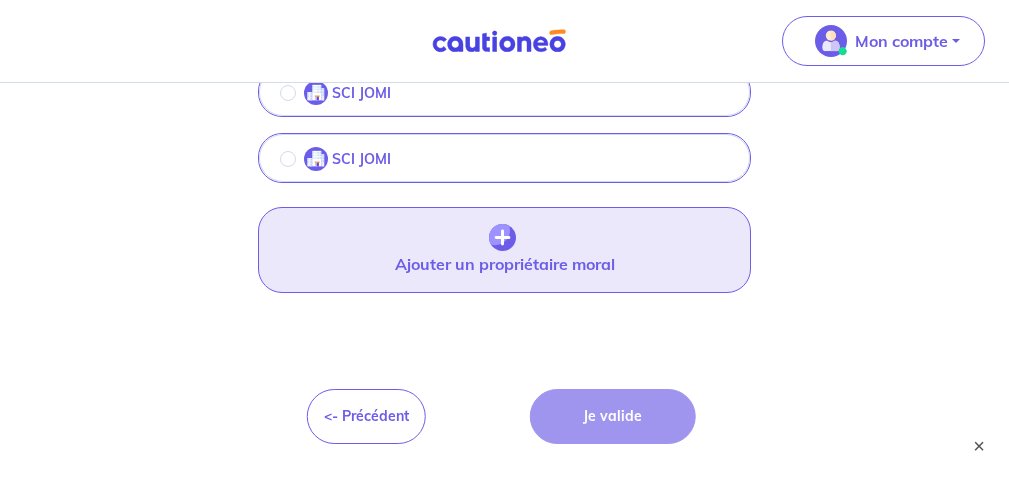 click on "Ajouter un propriétaire moral" at bounding box center [504, 250] 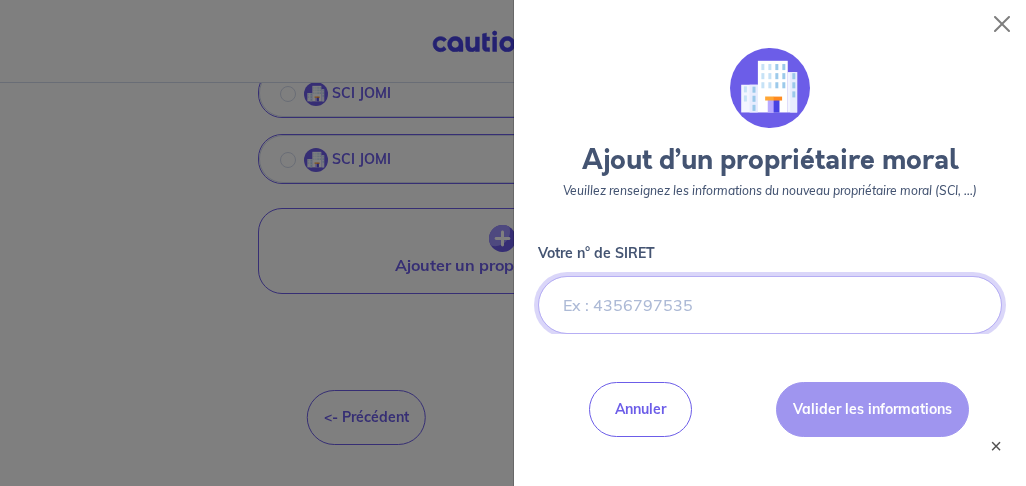 click on "Votre n° de  SIRET" at bounding box center [770, 305] 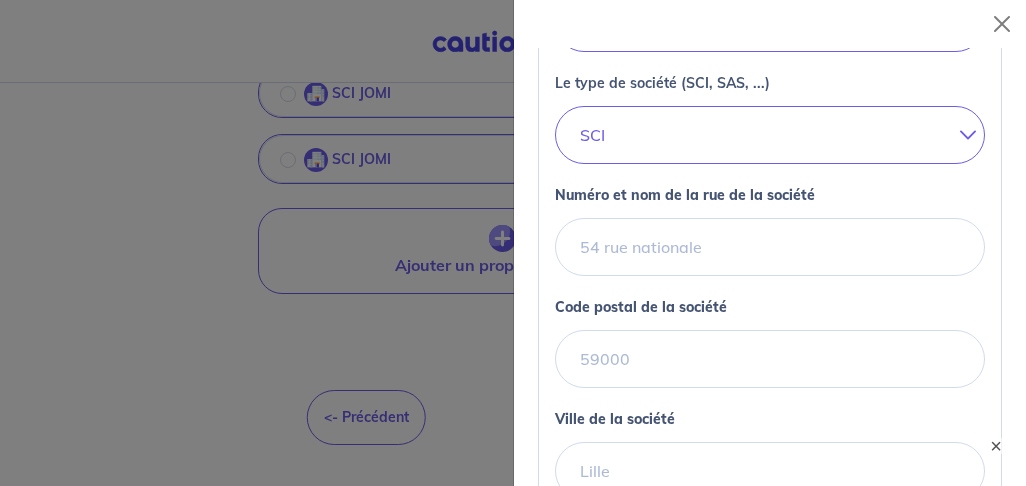 scroll, scrollTop: 480, scrollLeft: 0, axis: vertical 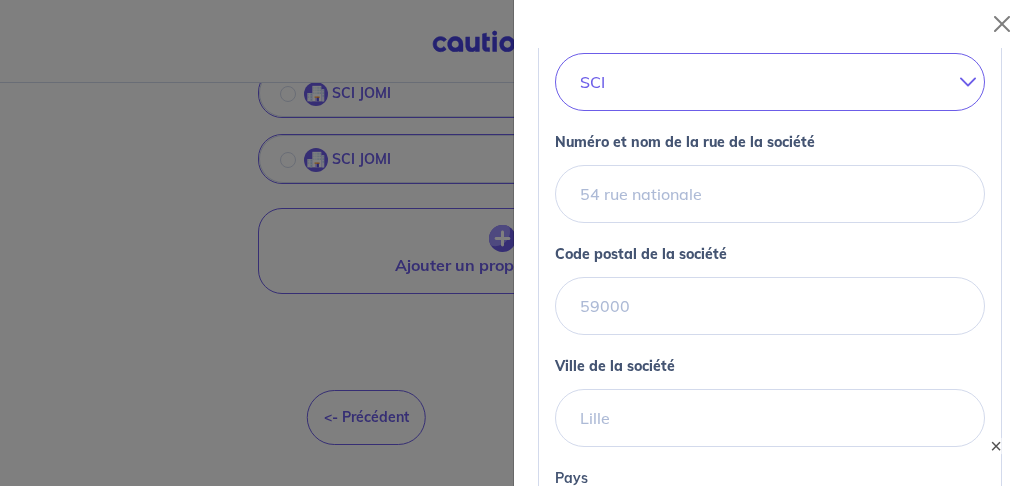 type on "411827975" 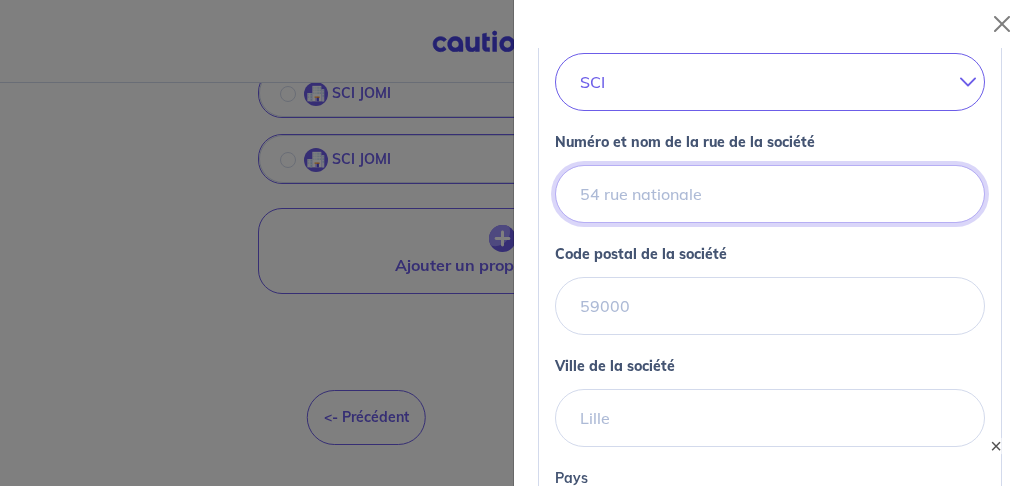 click on "Numéro et nom de la rue de la société" at bounding box center (770, 194) 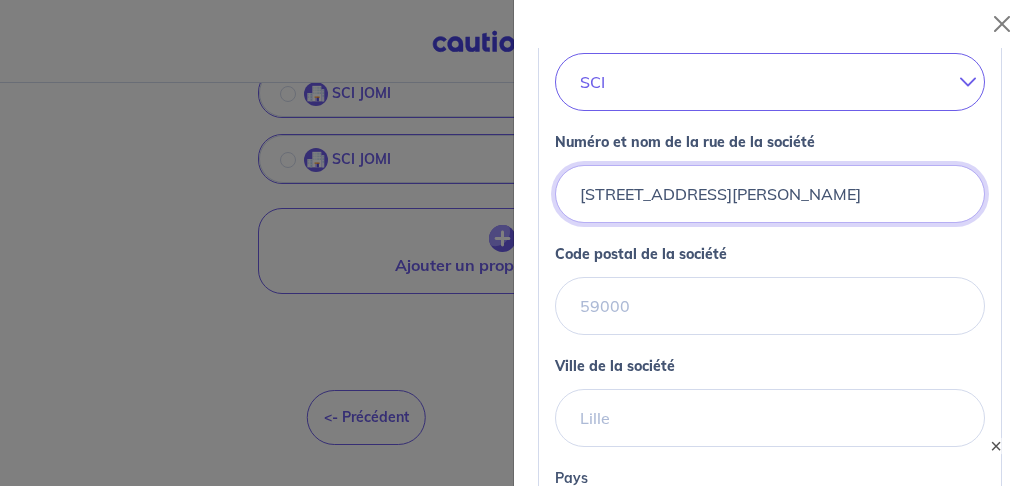 type on "26 rue pierre doize" 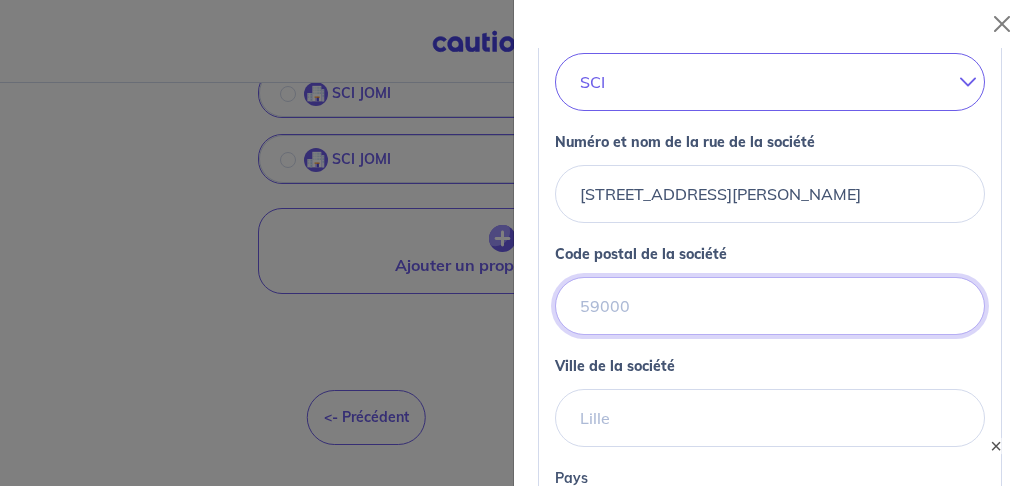 click on "Code postal de la société" at bounding box center [770, 306] 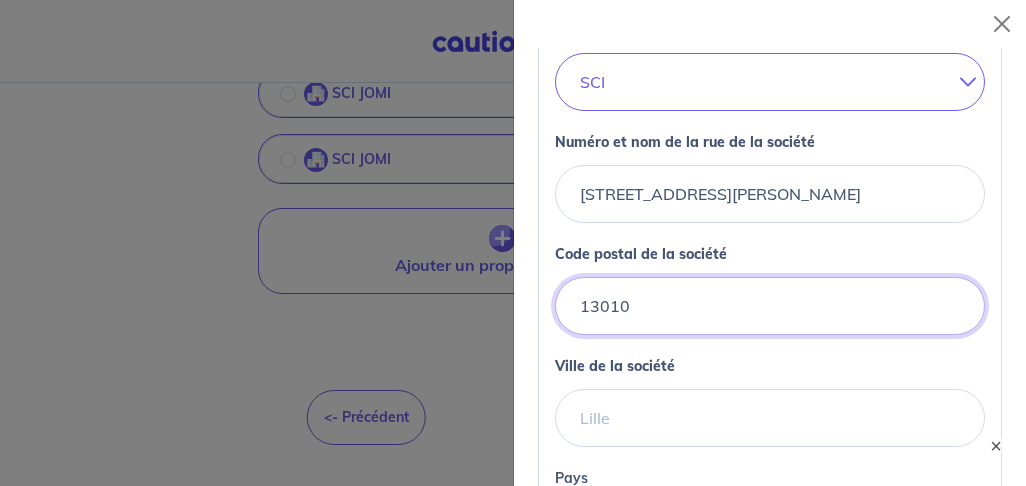 type on "13010" 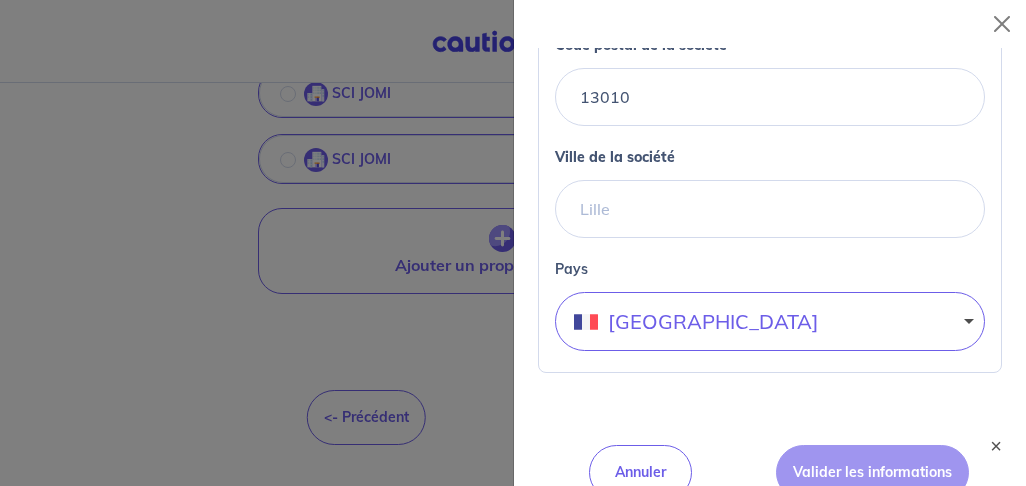 scroll, scrollTop: 720, scrollLeft: 0, axis: vertical 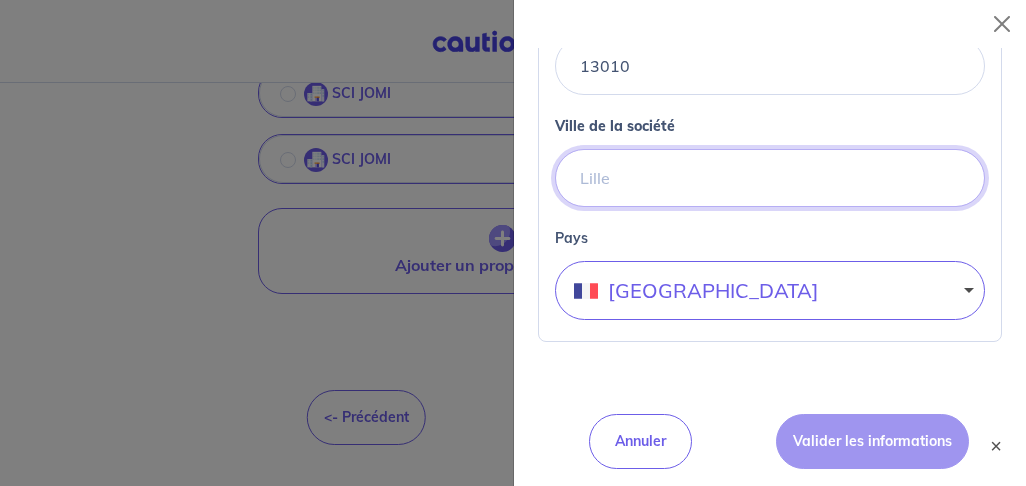 click on "Ville de la société" at bounding box center (770, 178) 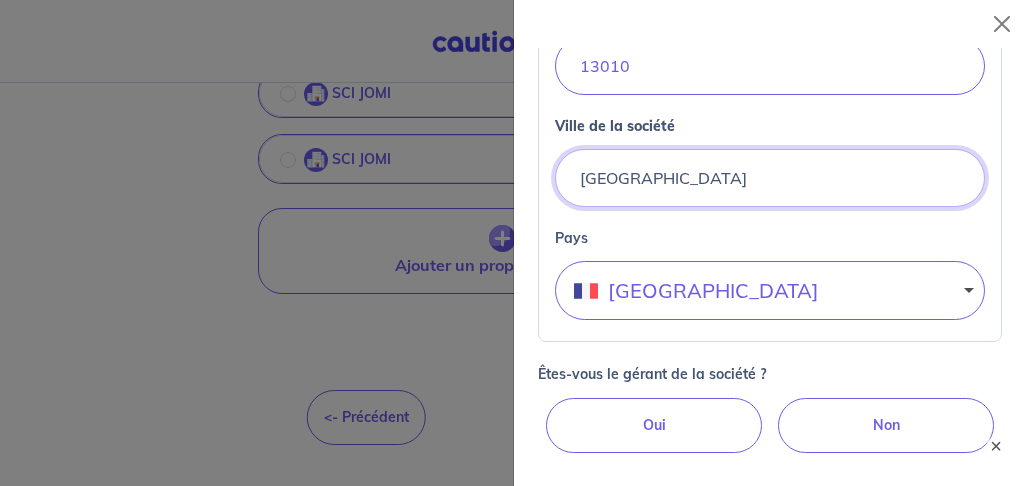 type on "MARSEILLE" 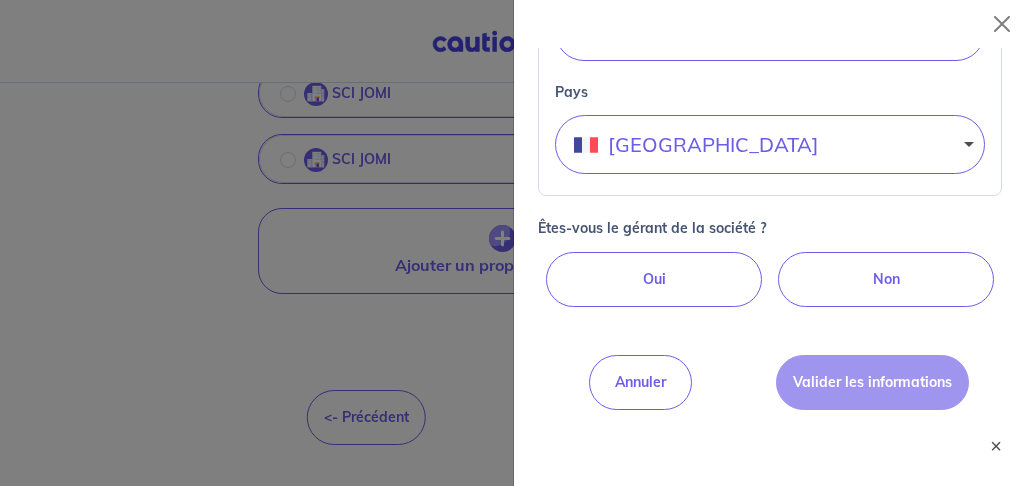 scroll, scrollTop: 879, scrollLeft: 0, axis: vertical 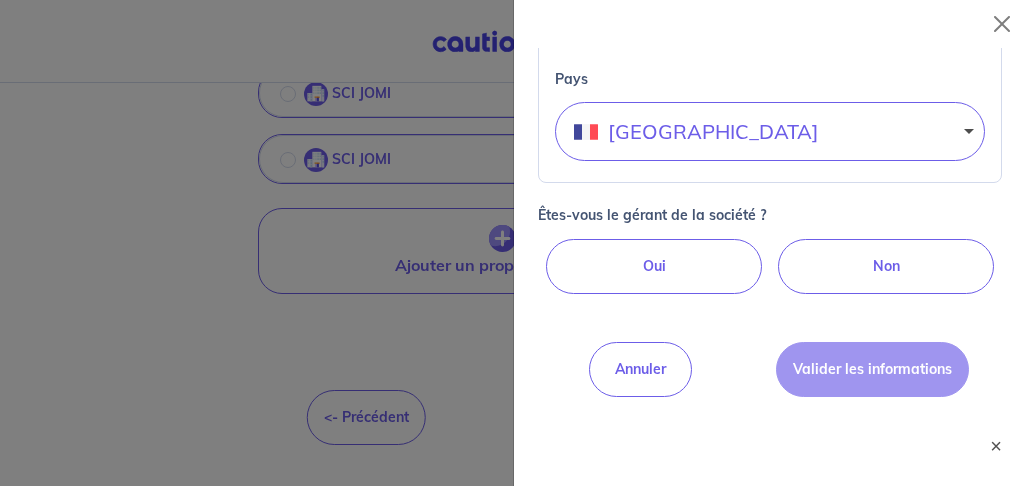 click on "Oui" at bounding box center (654, 266) 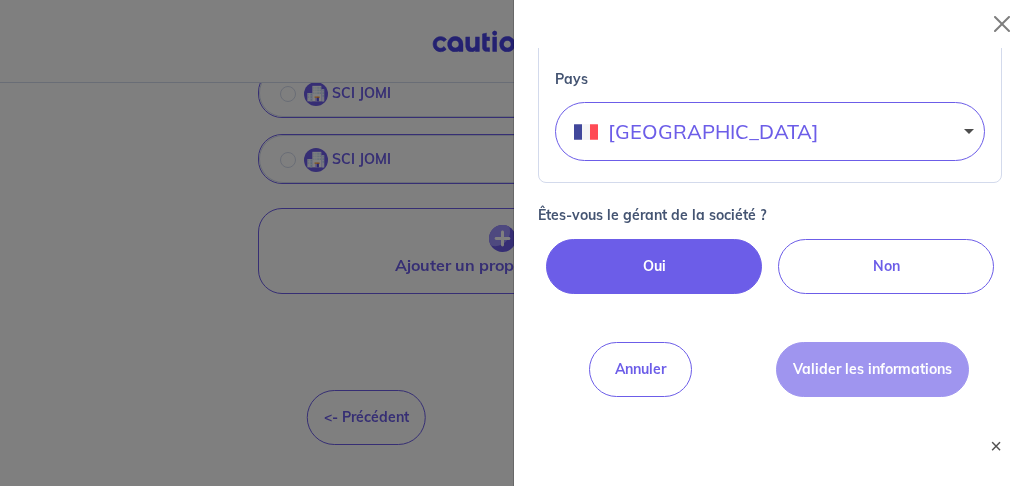radio on "true" 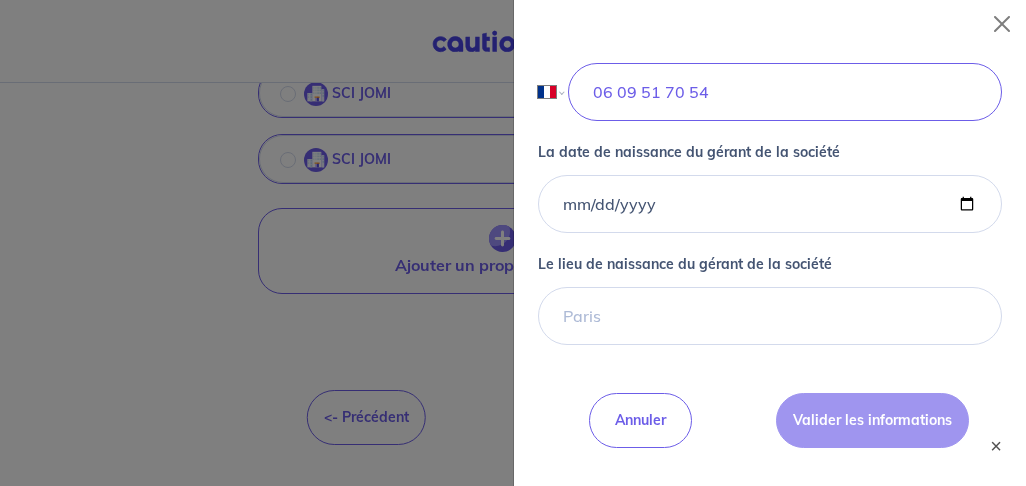 scroll, scrollTop: 1599, scrollLeft: 0, axis: vertical 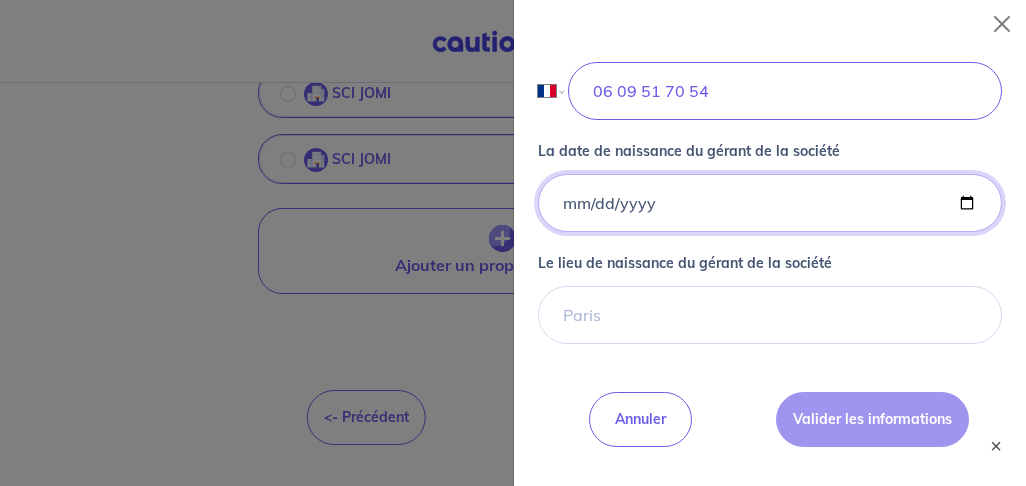 click on "La date de naissance du gérant de la société" at bounding box center (770, 203) 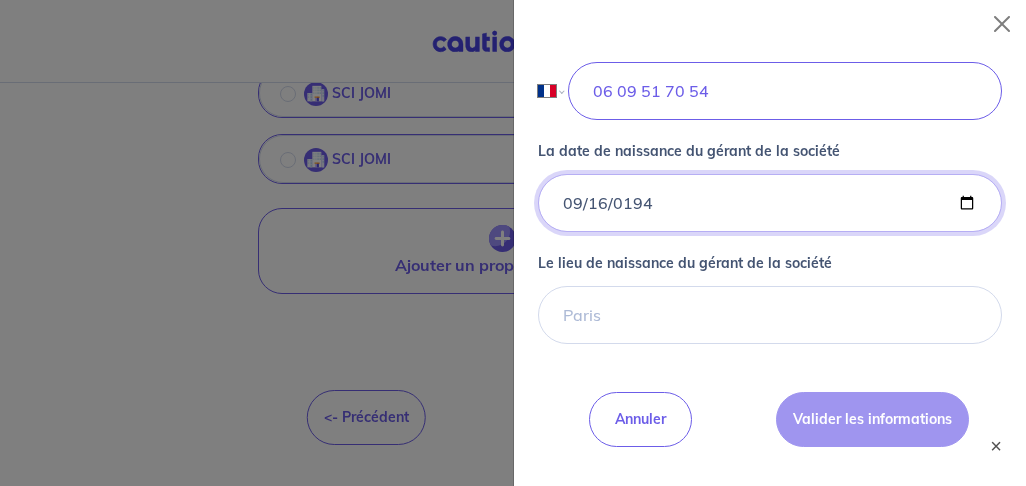 type on "1948-09-16" 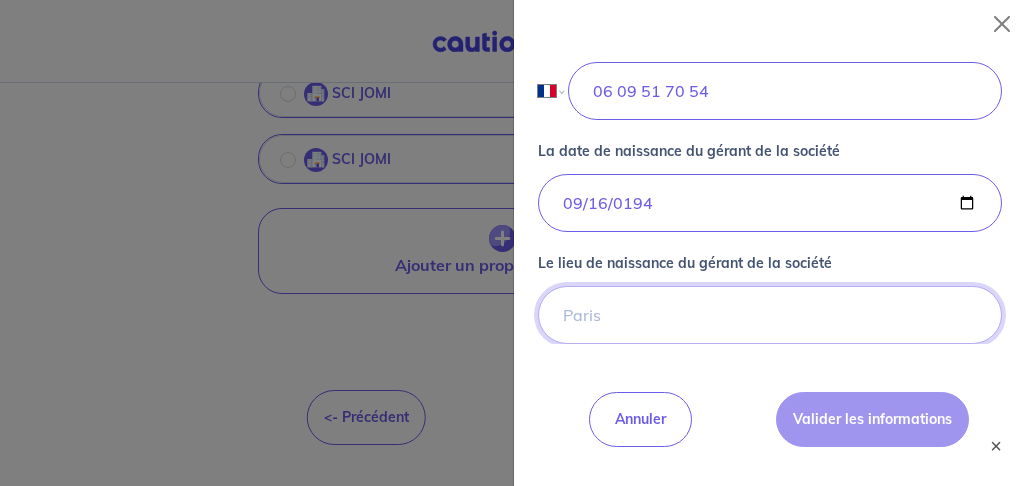 click on "Le lieu de naissance du gérant de la société" at bounding box center [770, 315] 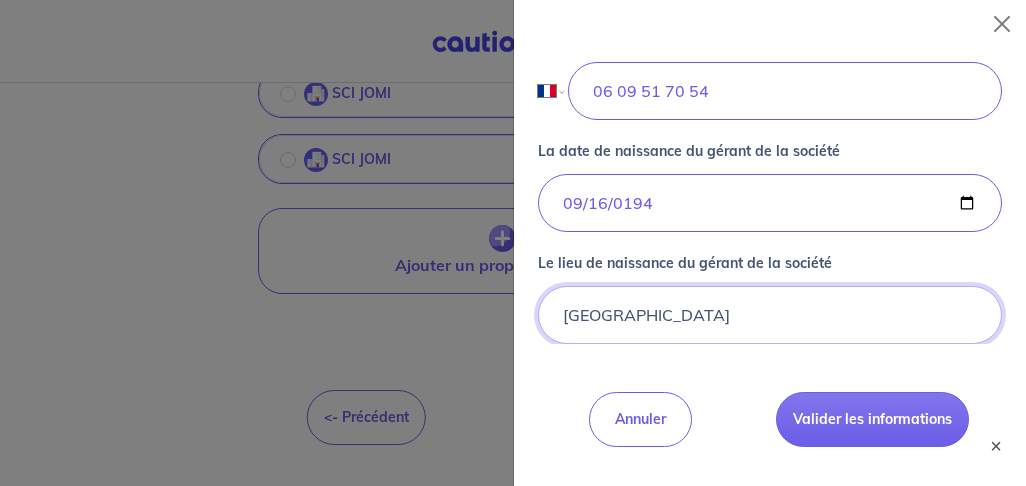 type on "marseille" 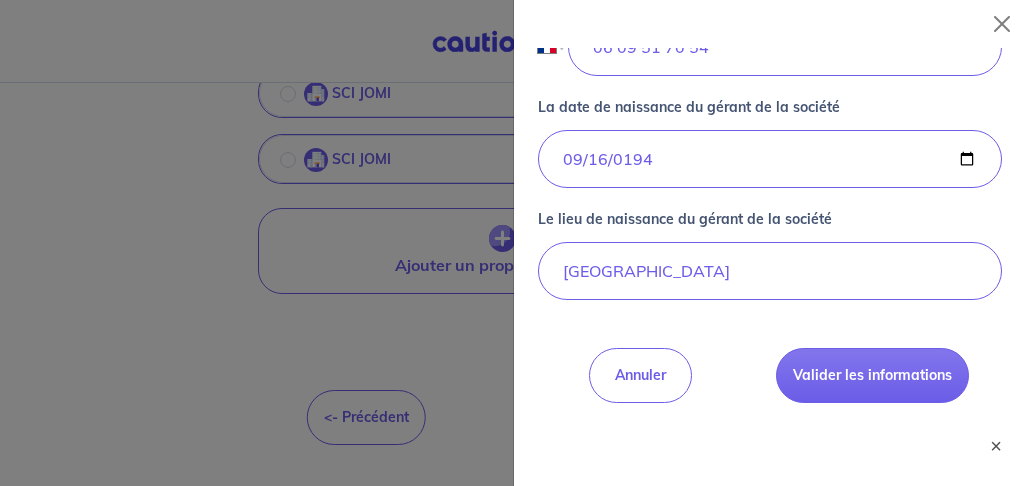 scroll, scrollTop: 1675, scrollLeft: 0, axis: vertical 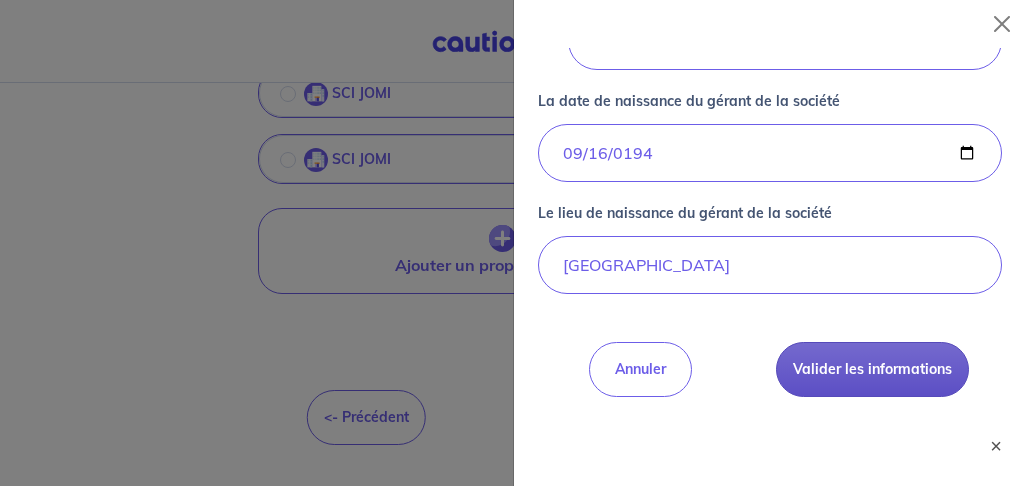 click on "Valider les informations" at bounding box center [872, 369] 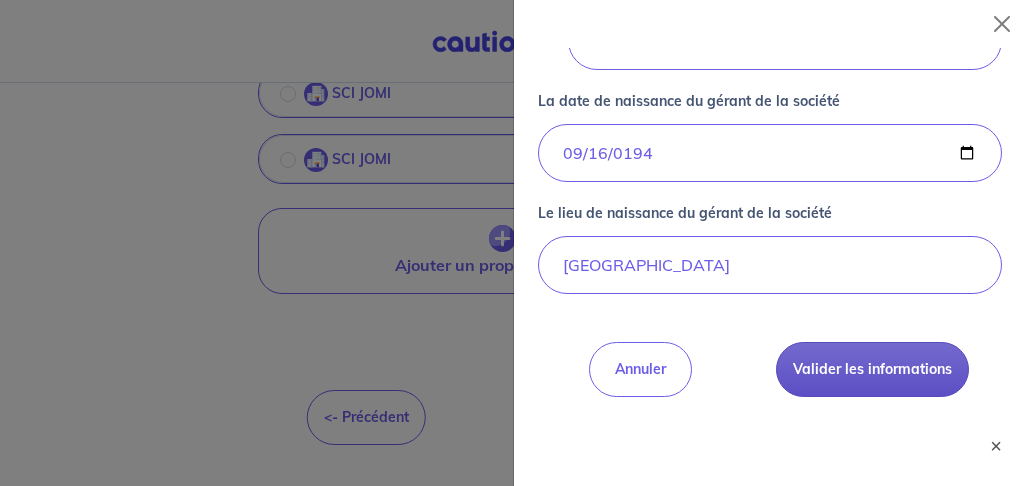 click on "Valider les informations" at bounding box center (872, 369) 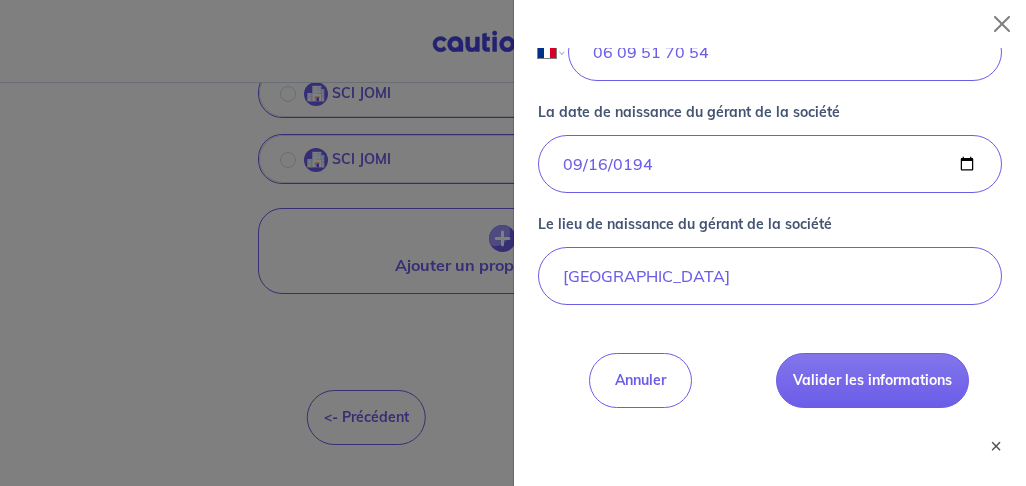 scroll, scrollTop: 1675, scrollLeft: 0, axis: vertical 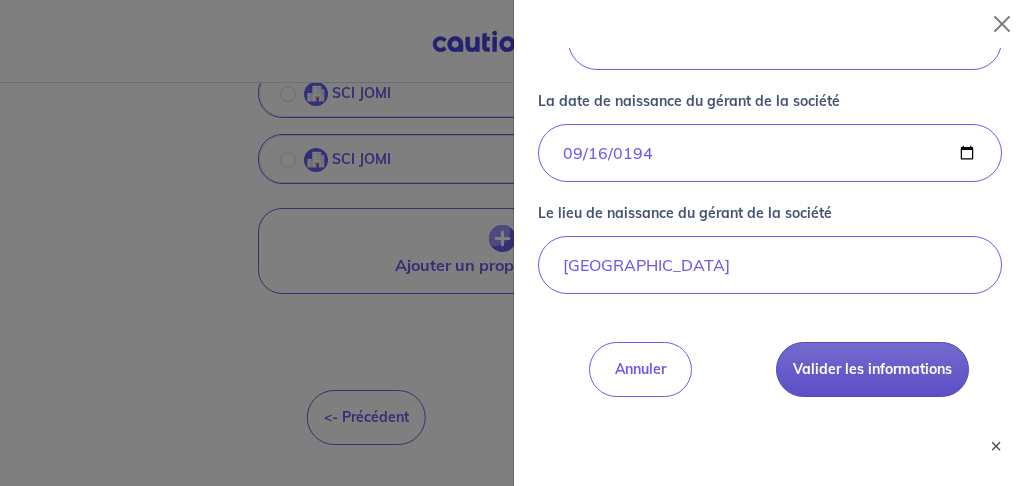 click on "Valider les informations" at bounding box center (872, 369) 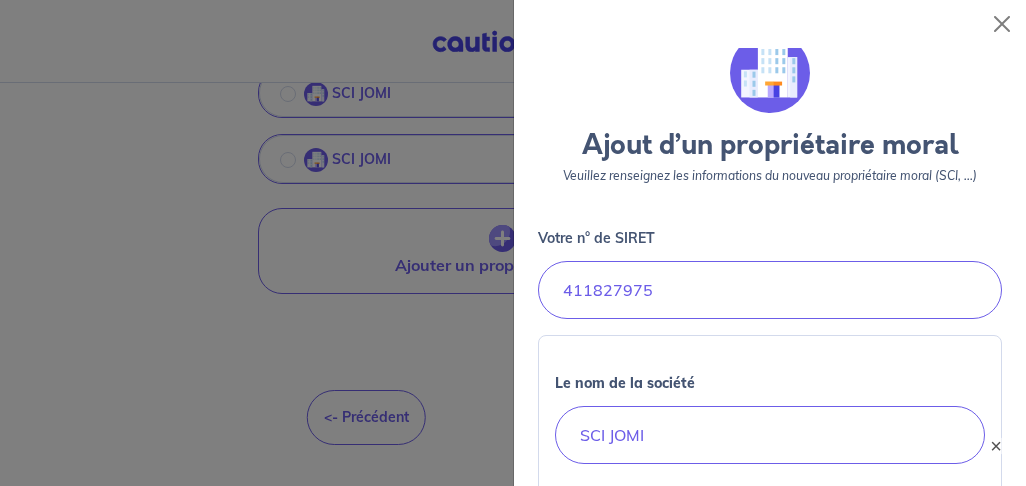 scroll, scrollTop: 0, scrollLeft: 0, axis: both 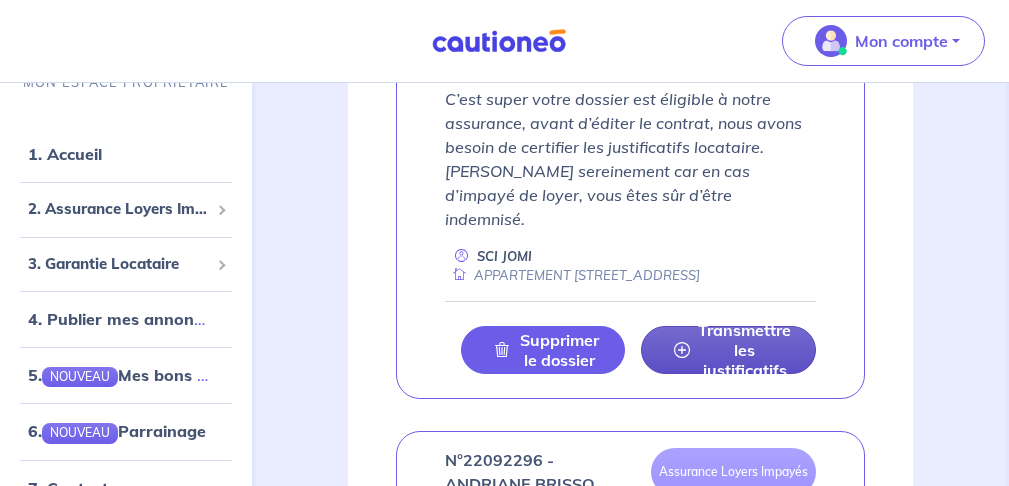 click on "Transmettre les justificatifs" at bounding box center [744, 350] 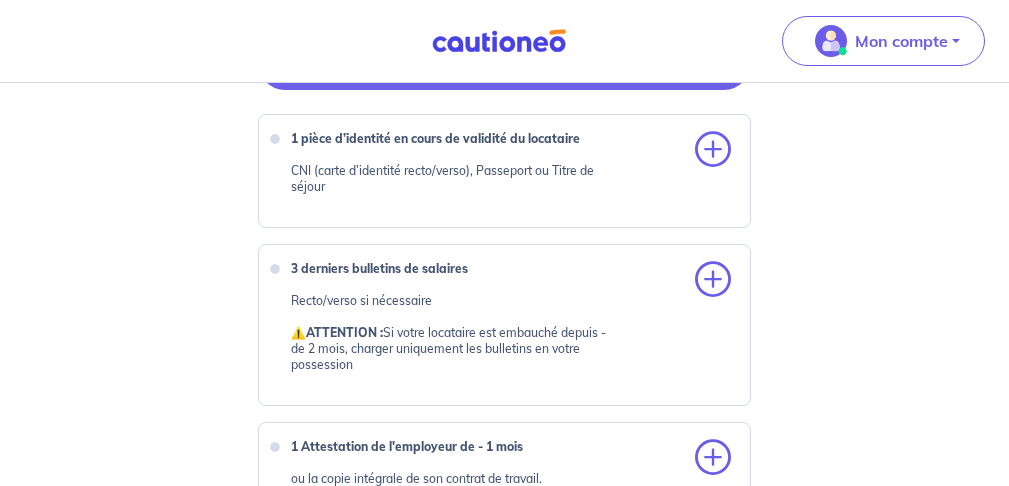 scroll, scrollTop: 714, scrollLeft: 0, axis: vertical 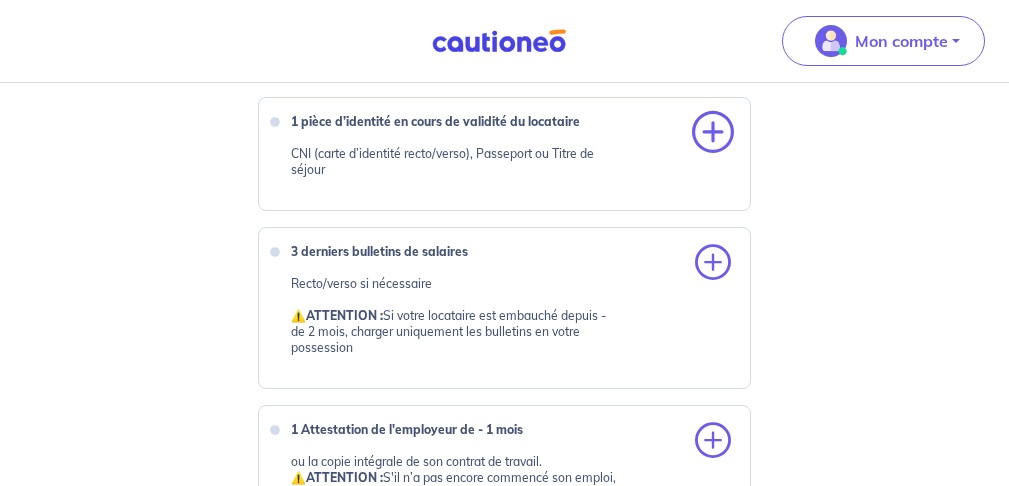 click at bounding box center [713, 133] 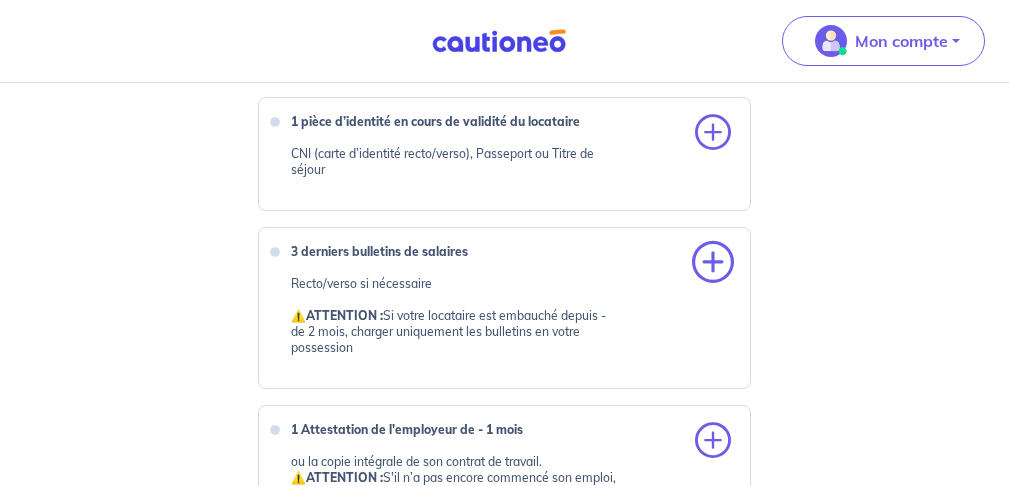 click at bounding box center (713, 263) 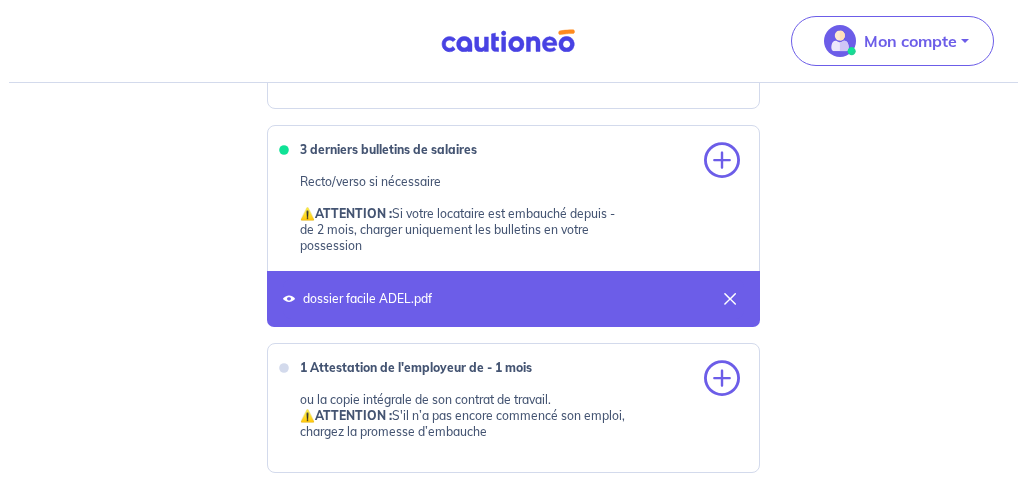 scroll, scrollTop: 918, scrollLeft: 0, axis: vertical 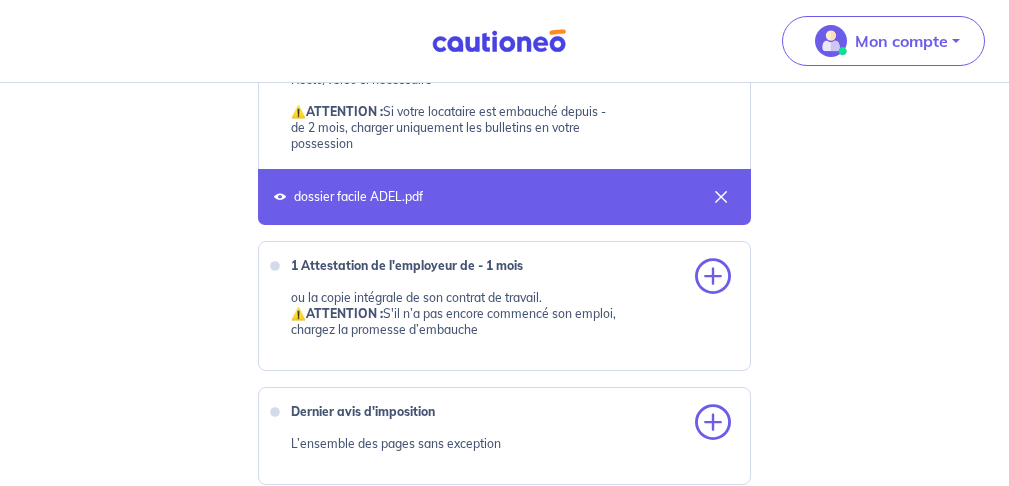 click on "dossier facile ADEL.pdf" at bounding box center (451, 197) 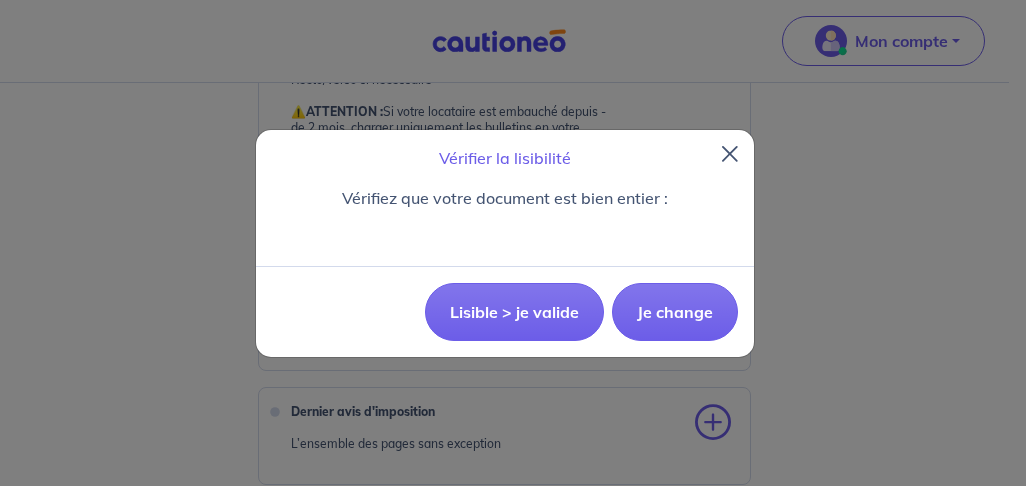 scroll, scrollTop: 75, scrollLeft: 0, axis: vertical 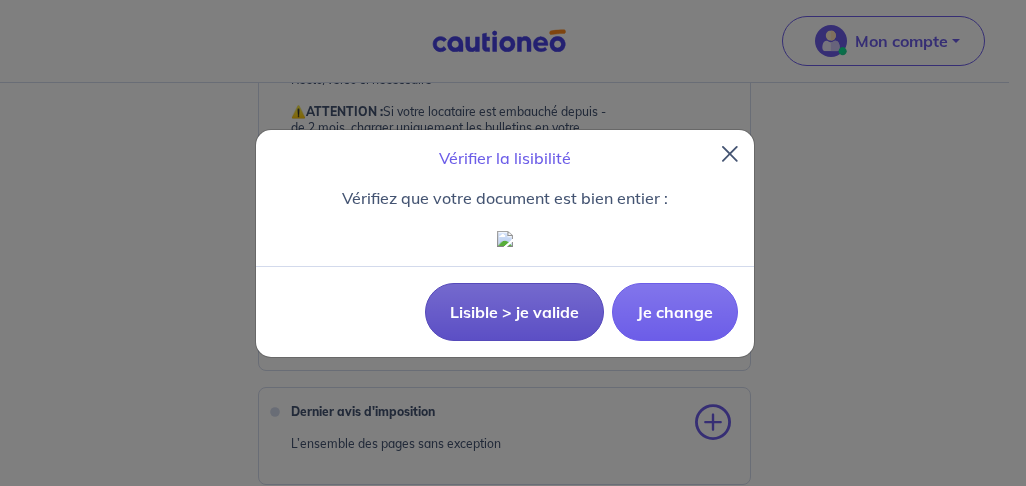 click on "Lisible > je valide" at bounding box center [514, 312] 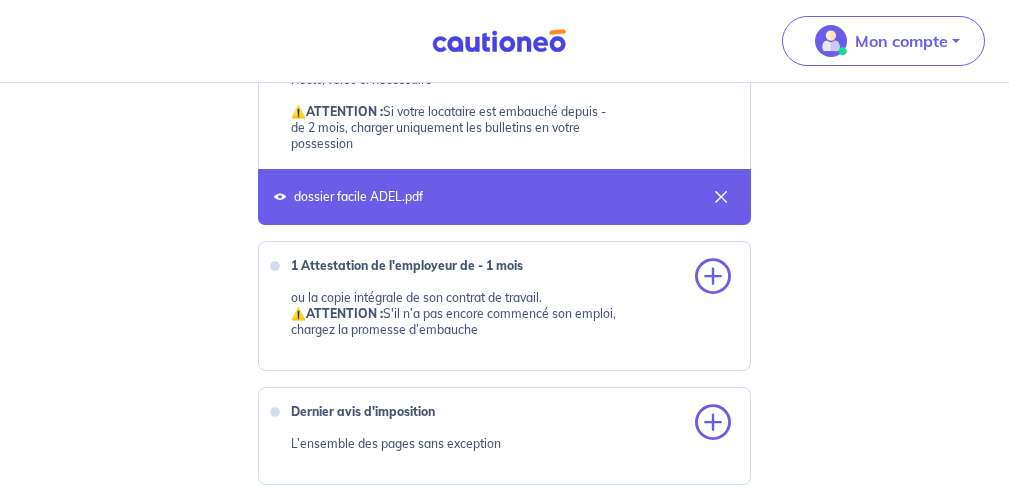 click on "dossier facile ADEL.pdf" at bounding box center (451, 197) 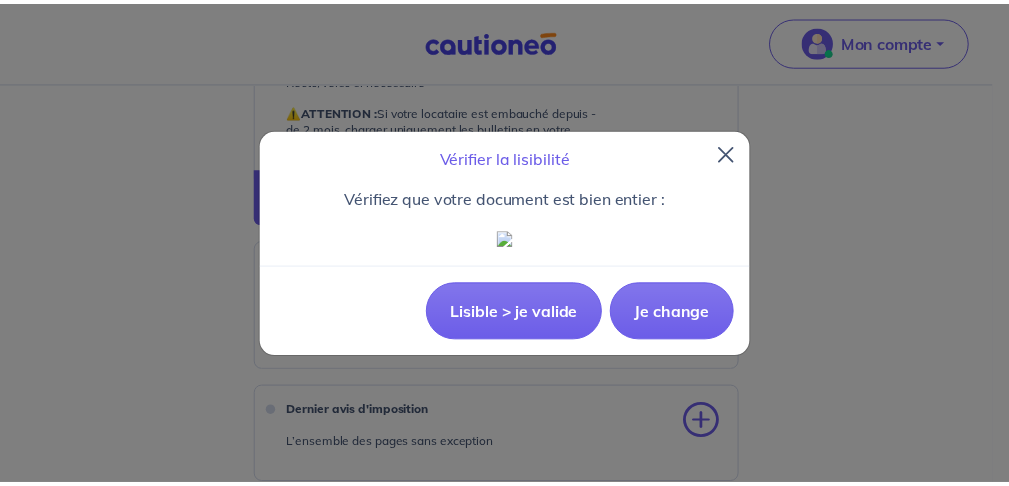 scroll, scrollTop: 0, scrollLeft: 0, axis: both 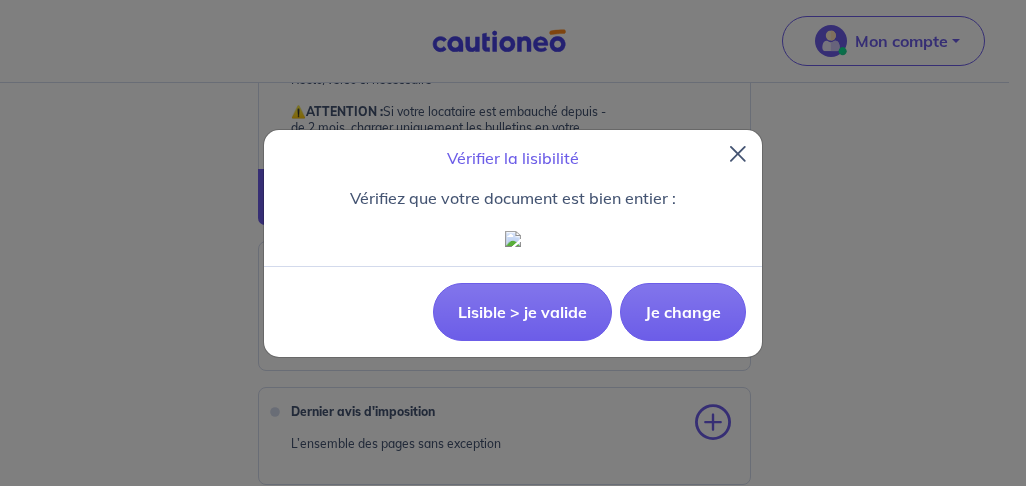 click at bounding box center (738, 154) 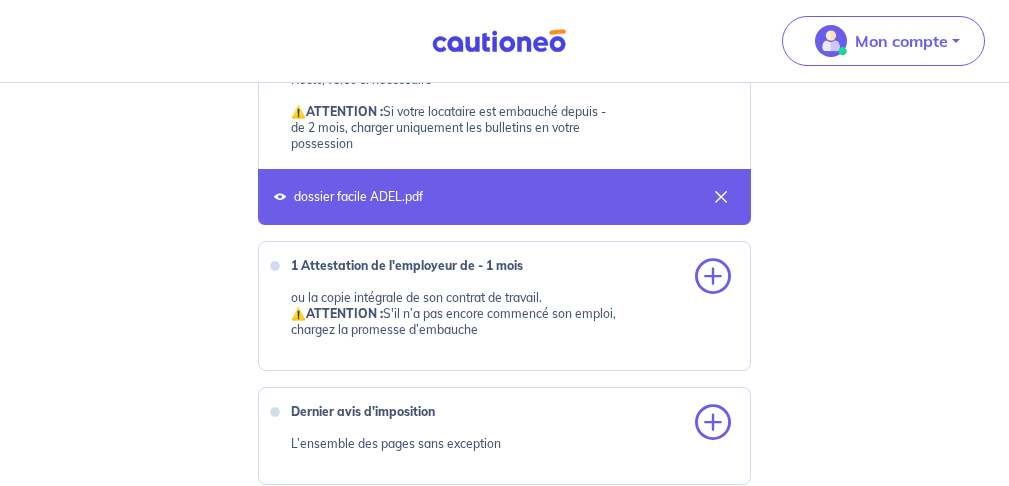click on "dossier facile ADEL.pdf" at bounding box center [451, 197] 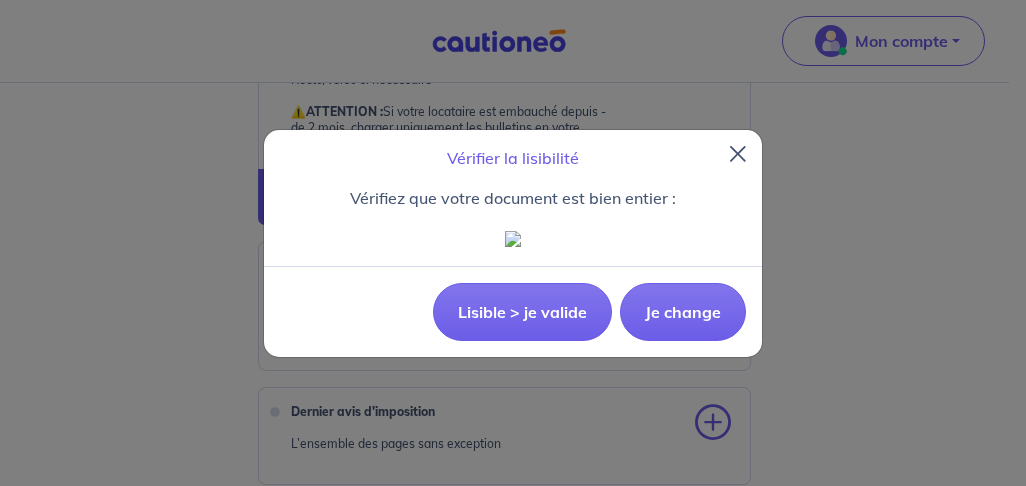 click at bounding box center (738, 154) 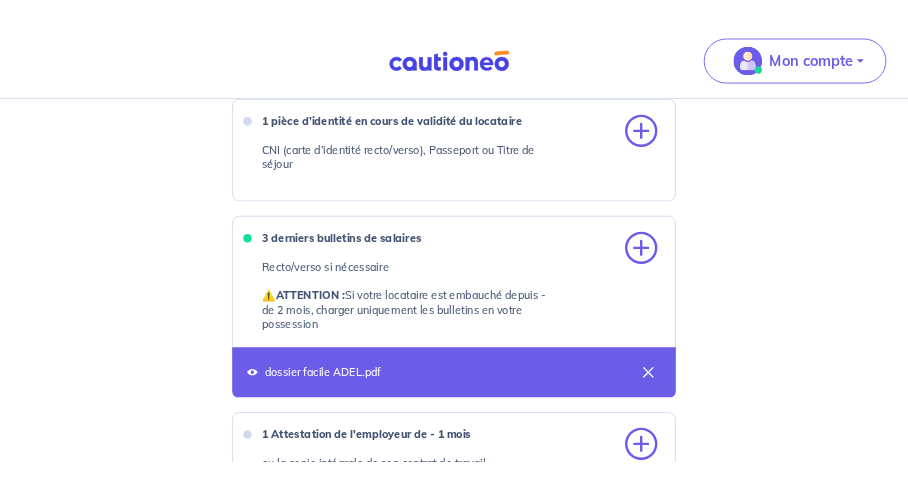 scroll, scrollTop: 714, scrollLeft: 0, axis: vertical 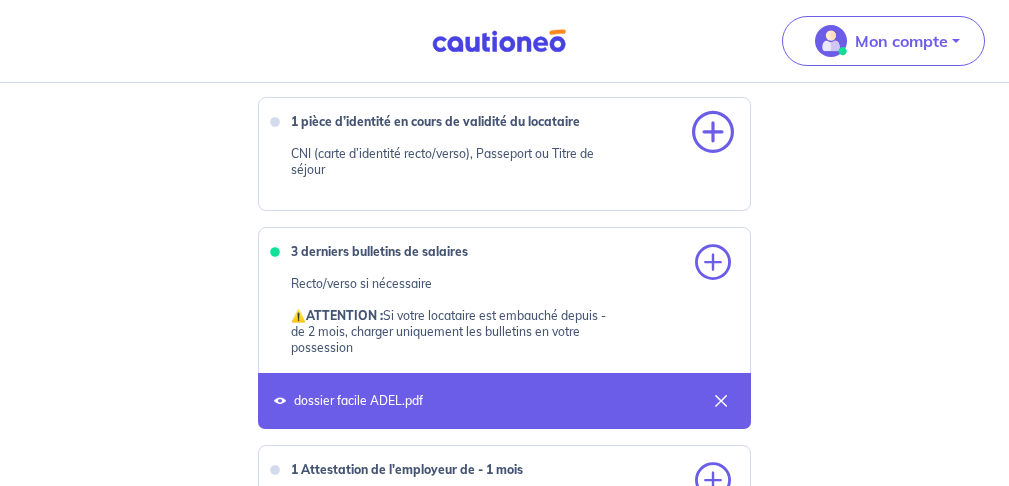 click at bounding box center (713, 133) 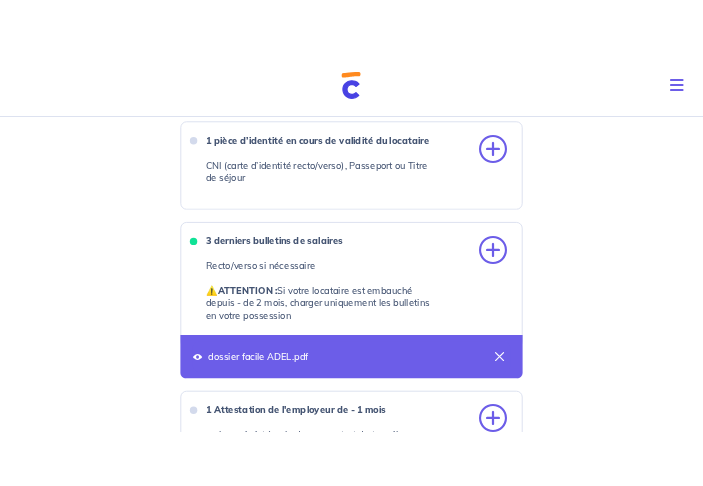 scroll, scrollTop: 770, scrollLeft: 0, axis: vertical 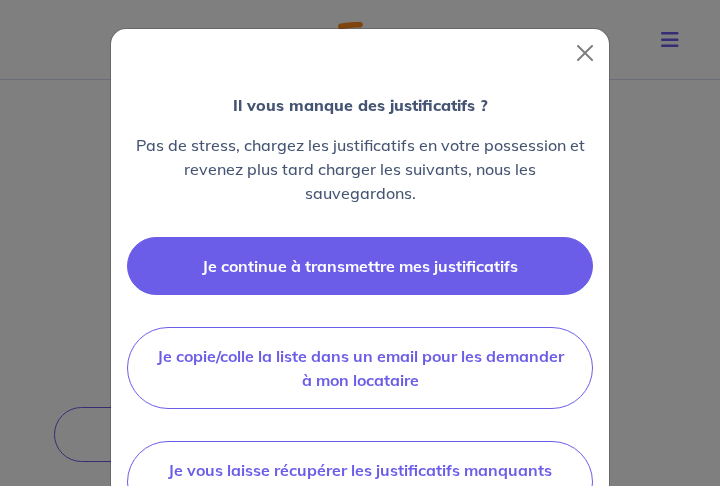 click on "Je continue à transmettre mes justificatifs" at bounding box center [360, 266] 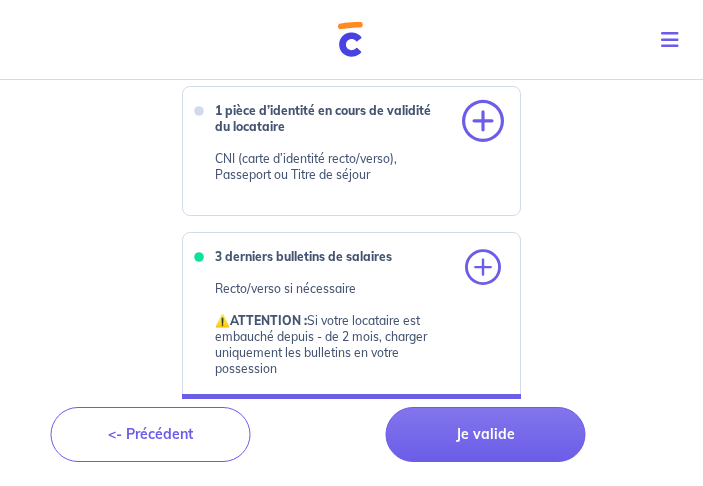 click at bounding box center (483, 122) 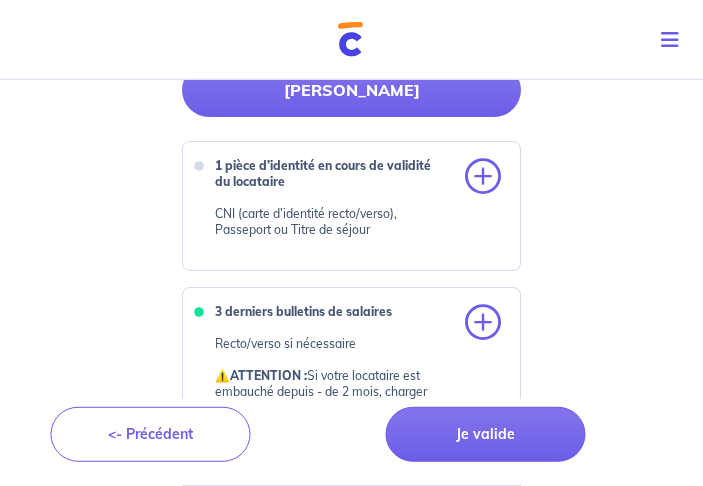 scroll, scrollTop: 721, scrollLeft: 0, axis: vertical 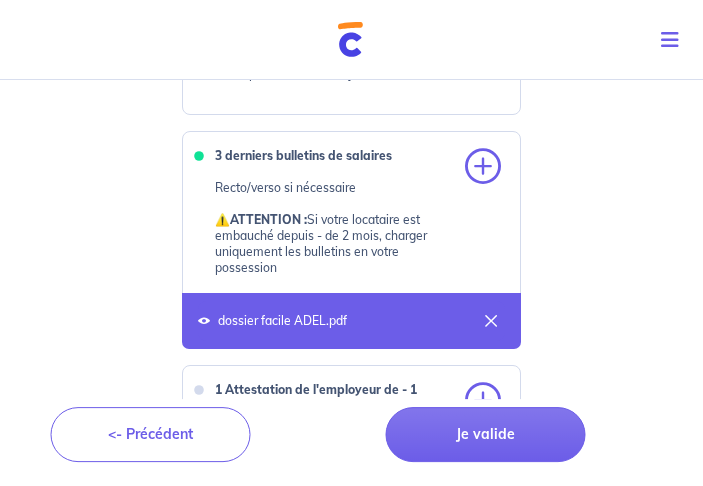 click on "dossier facile ADEL.pdf" at bounding box center [318, 321] 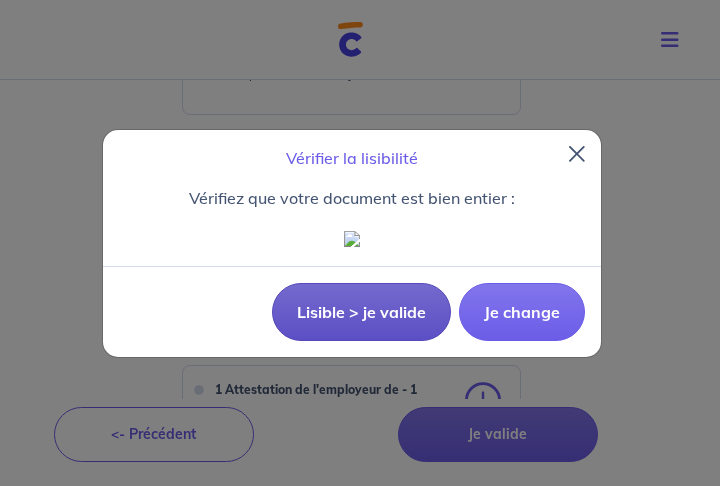 click on "Lisible > je valide" at bounding box center [361, 312] 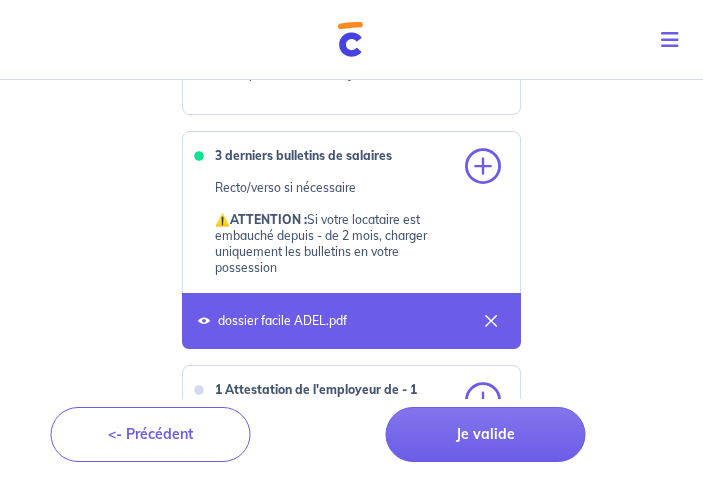 click on "dossier facile ADEL.pdf" at bounding box center [318, 321] 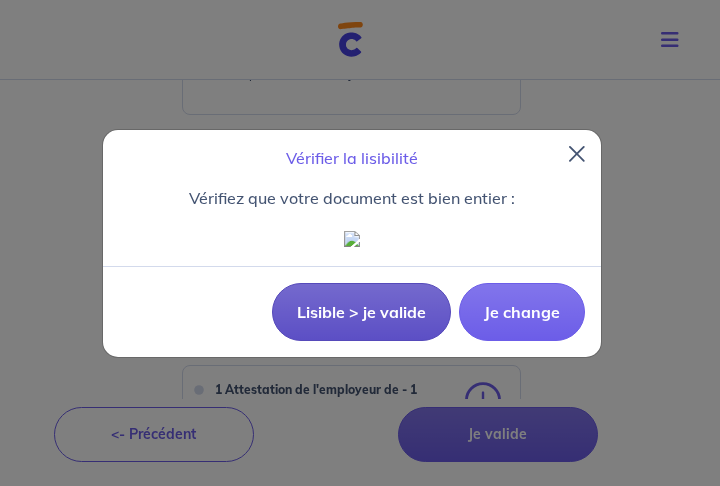 click on "Lisible > je valide" at bounding box center [361, 312] 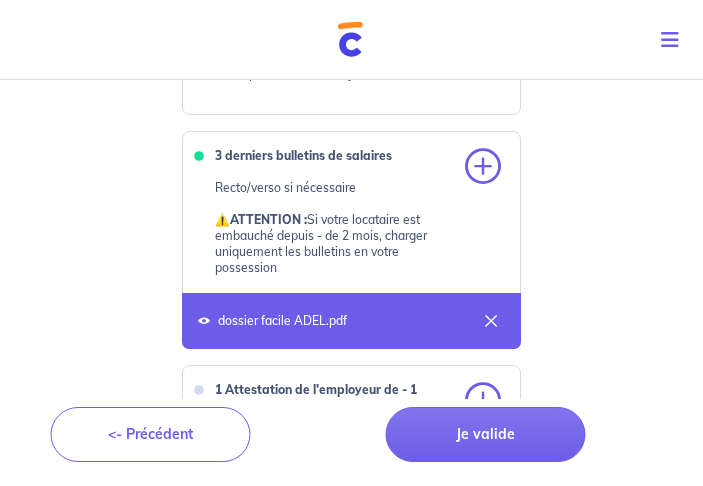 click on "dossier facile ADEL.pdf" at bounding box center [318, 321] 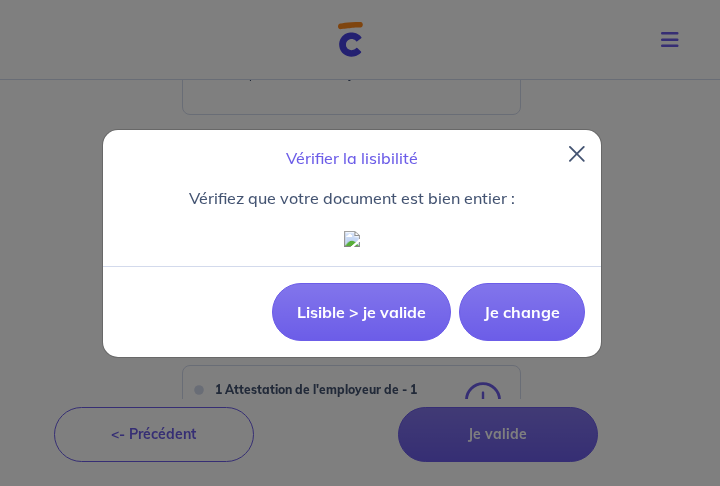 click at bounding box center [352, 239] 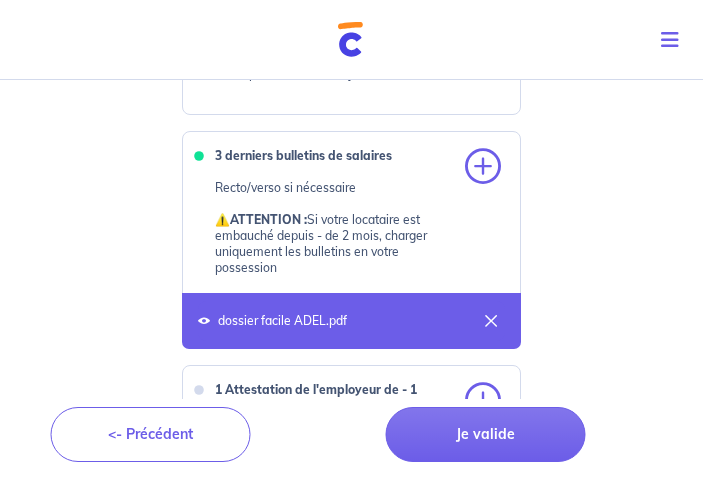 click at bounding box center (204, 321) 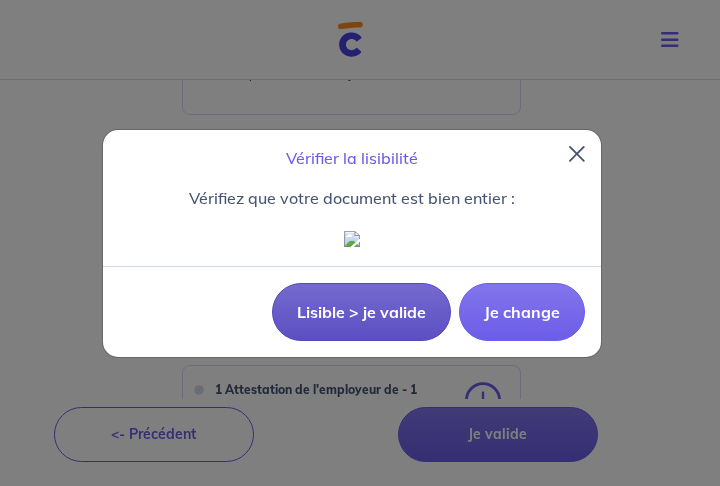 click on "Lisible > je valide" at bounding box center (361, 312) 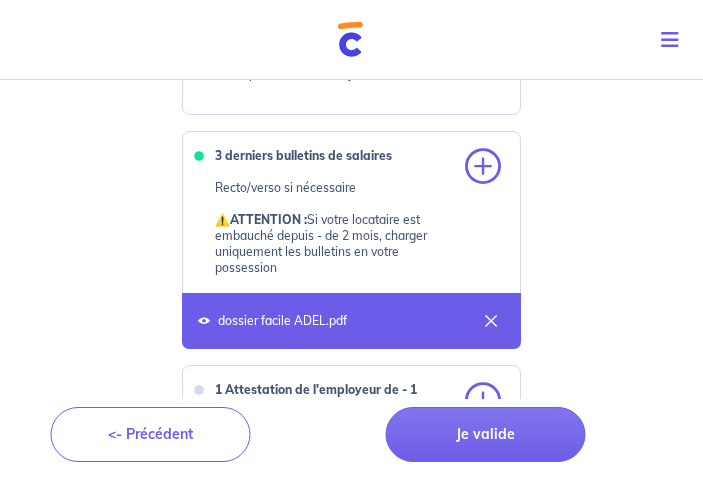 click at bounding box center (204, 321) 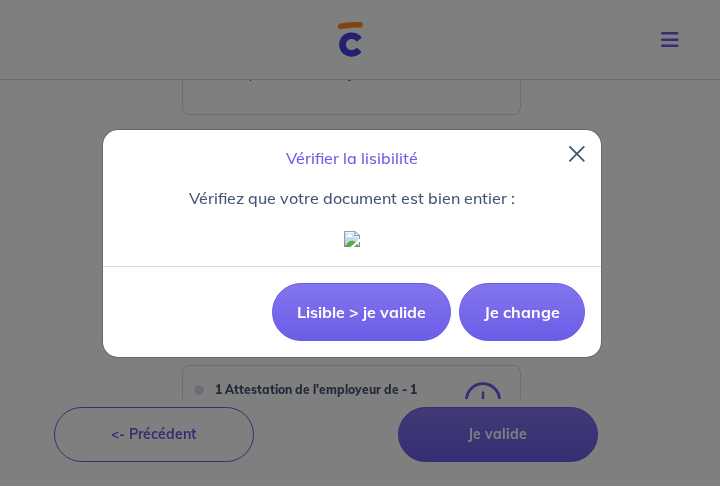 click at bounding box center [352, 239] 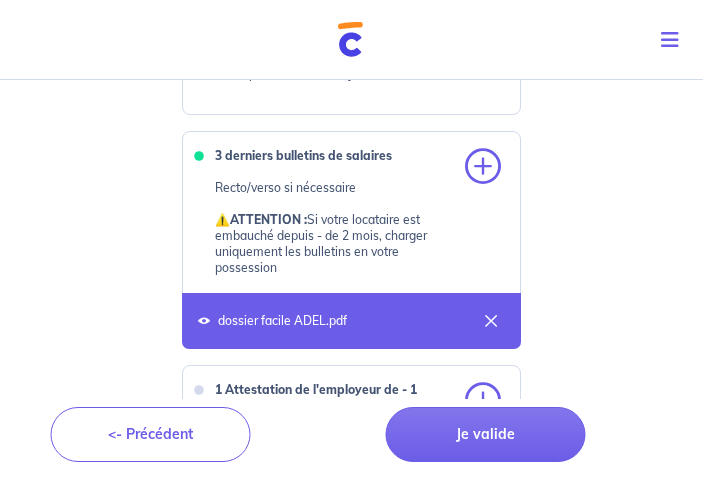 click on "dossier facile ADEL.pdf" at bounding box center [352, 321] 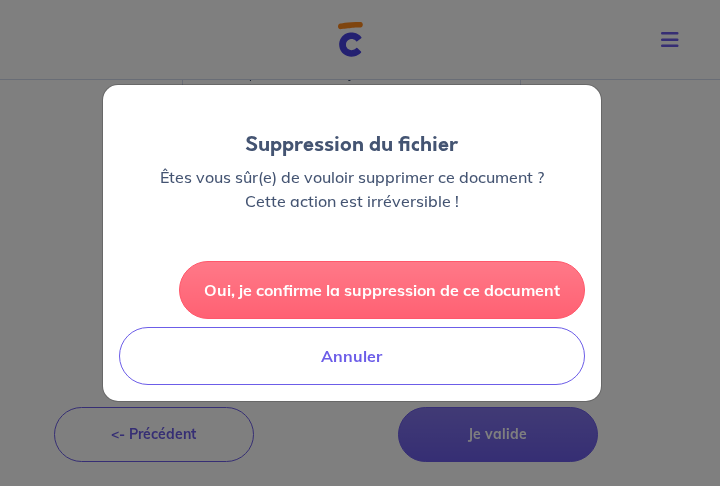 click on "Oui, je confirme la suppression de ce document" at bounding box center (382, 290) 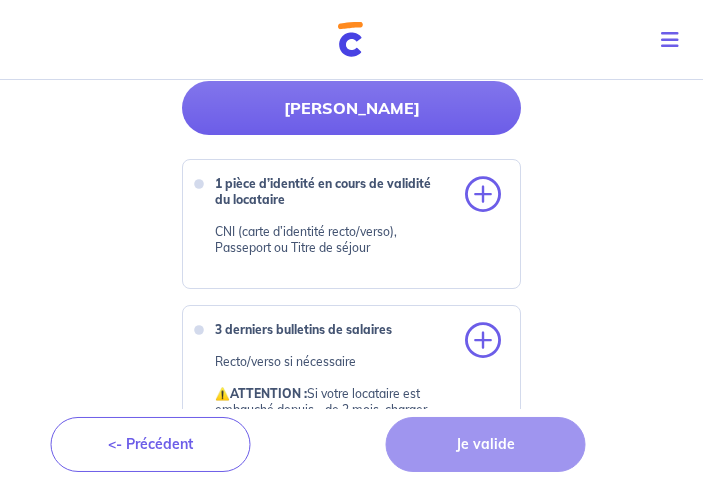 scroll, scrollTop: 671, scrollLeft: 0, axis: vertical 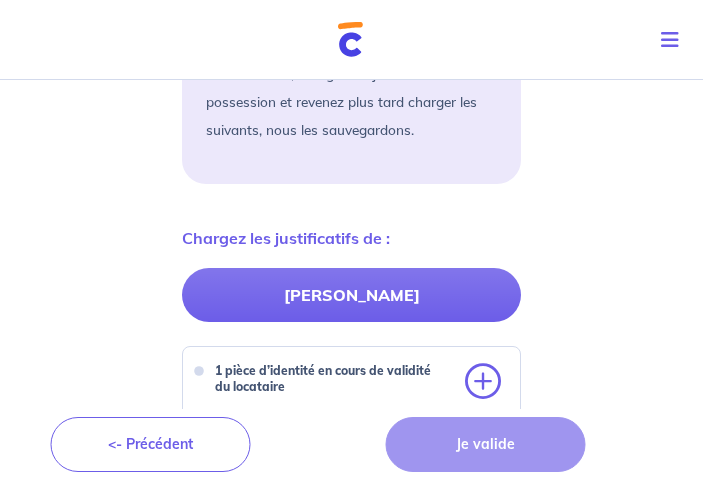 drag, startPoint x: 336, startPoint y: 288, endPoint x: 389, endPoint y: 285, distance: 53.08484 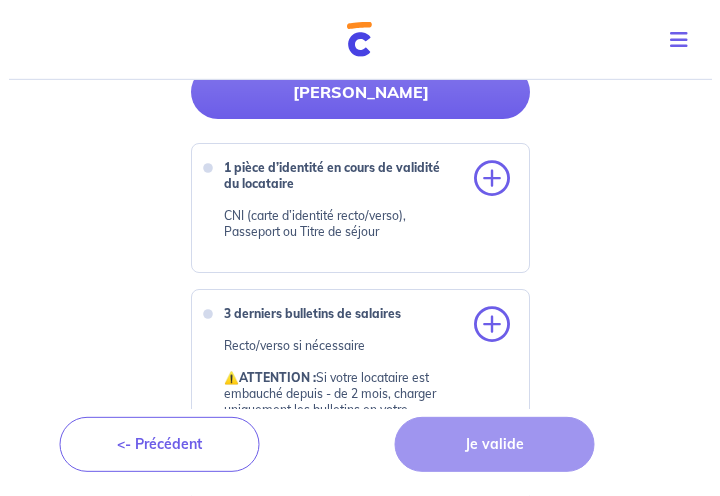 scroll, scrollTop: 714, scrollLeft: 0, axis: vertical 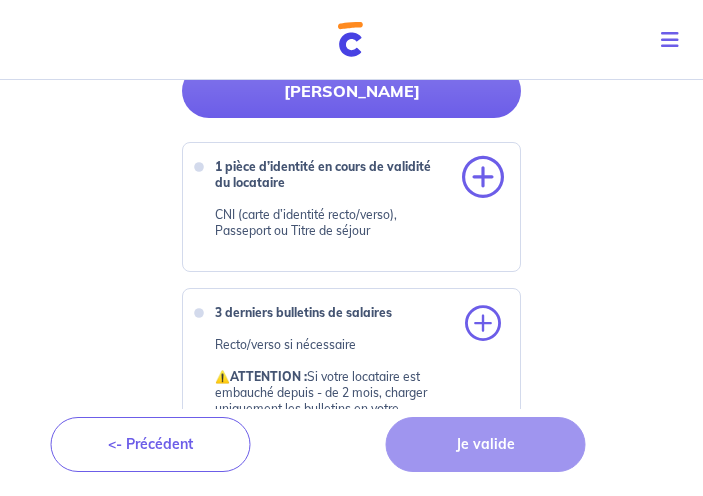 click at bounding box center (483, 178) 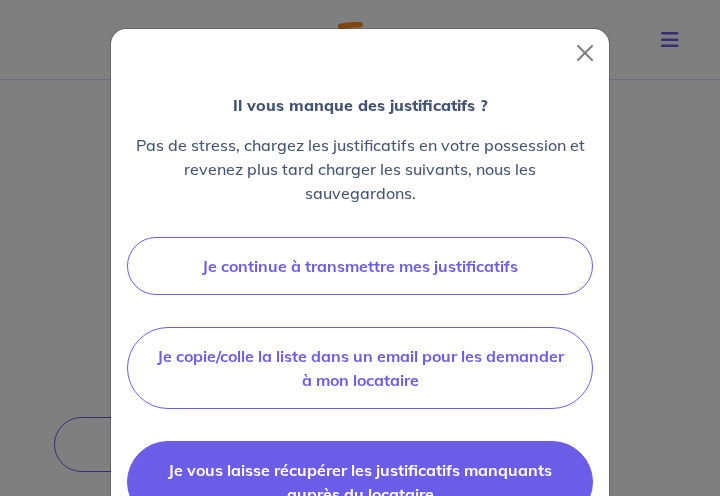 click on "Je vous laisse récupérer les justificatifs manquants auprès du locataire" at bounding box center (360, 482) 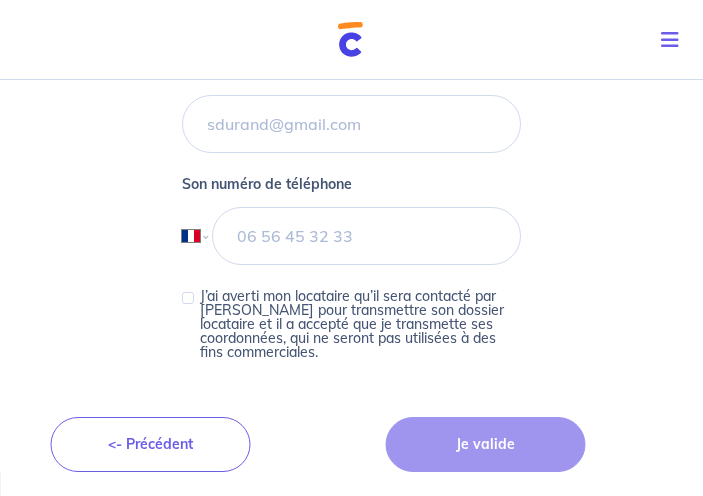 scroll, scrollTop: 133, scrollLeft: 0, axis: vertical 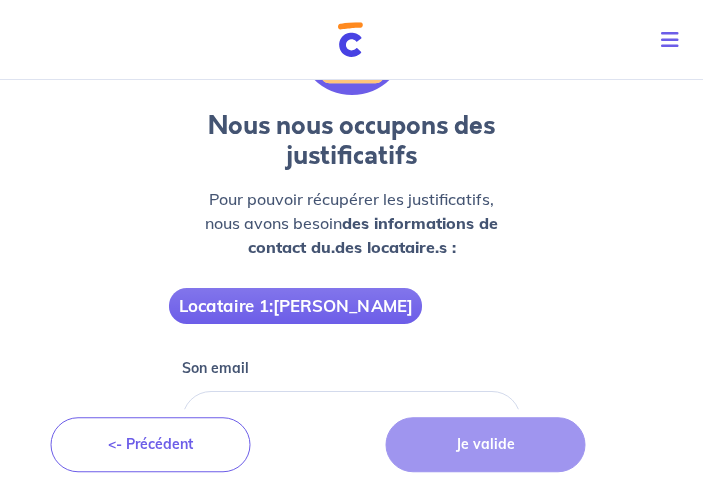 click on "Je valide" at bounding box center (485, 444) 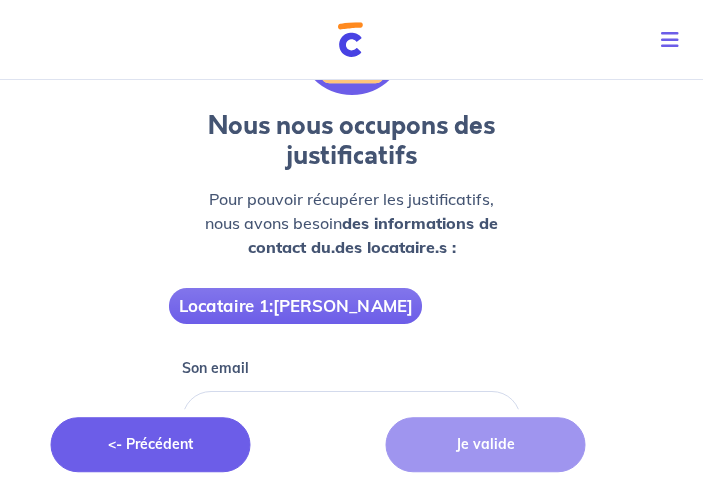 click on "<- Précédent" at bounding box center [150, 444] 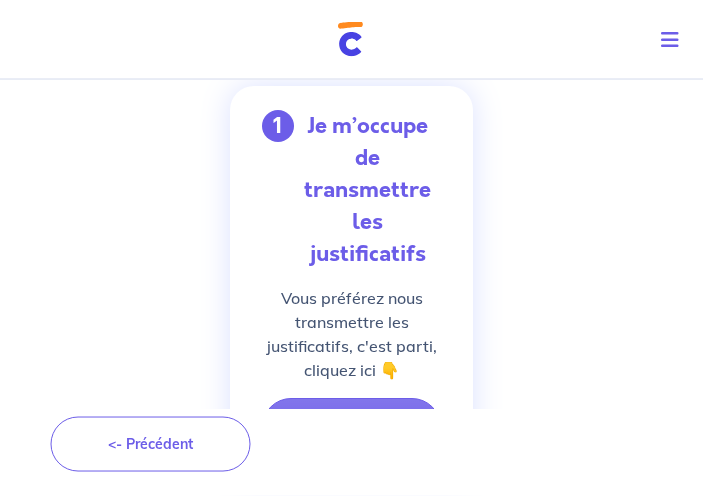 scroll, scrollTop: 510, scrollLeft: 0, axis: vertical 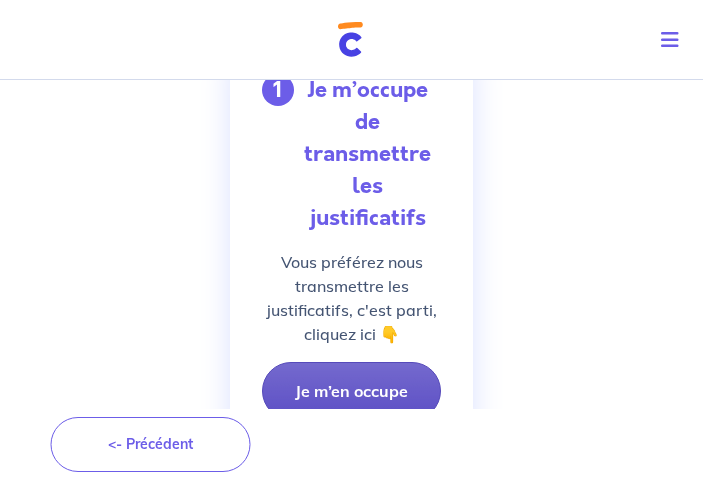 click on "Je m’en occupe" at bounding box center [352, 391] 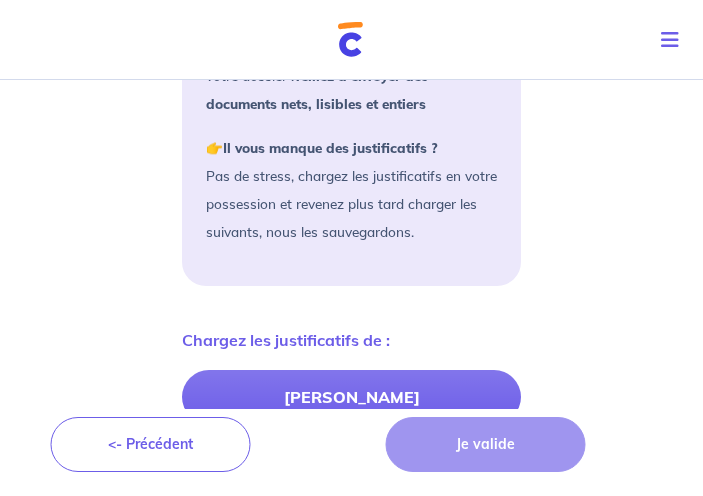scroll, scrollTop: 510, scrollLeft: 0, axis: vertical 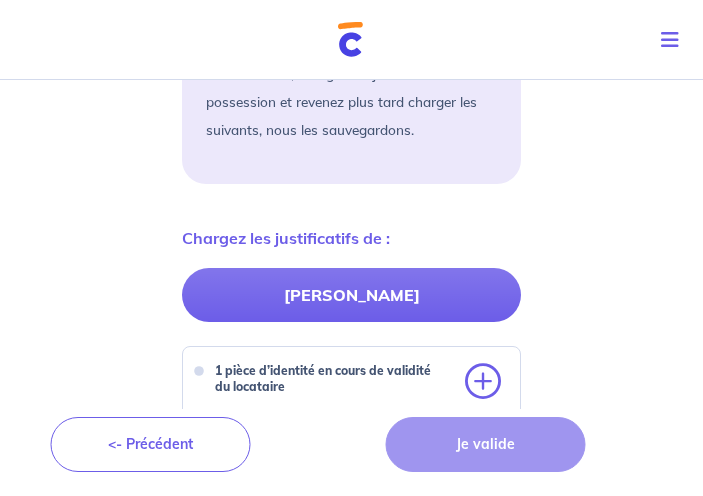click on "Je valide" at bounding box center [485, 444] 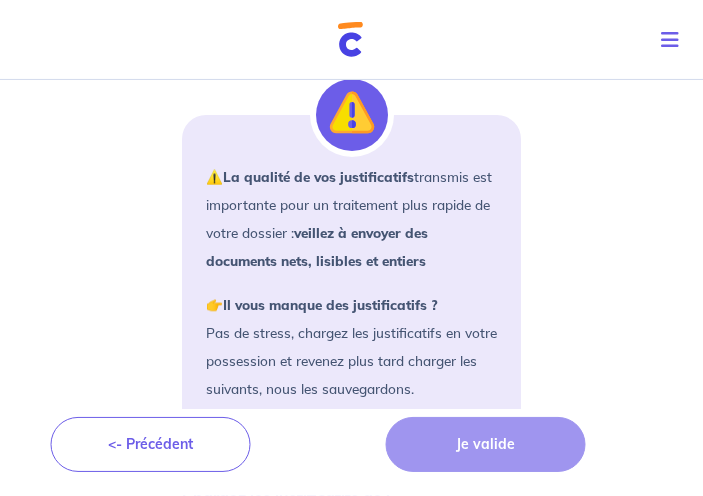 scroll, scrollTop: 204, scrollLeft: 0, axis: vertical 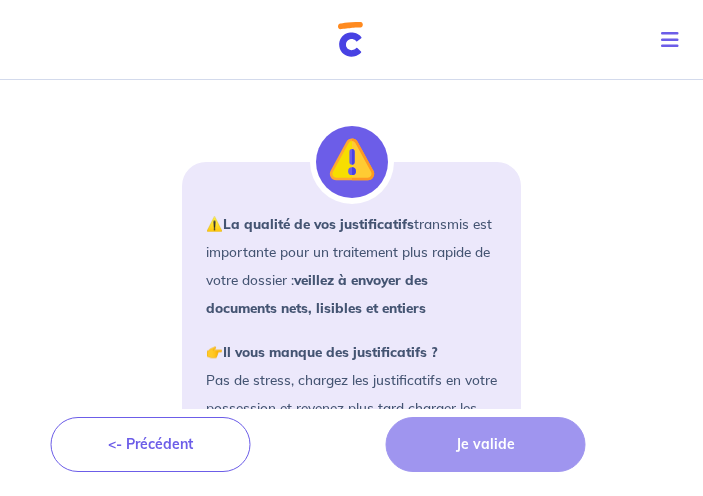 click at bounding box center (352, 162) 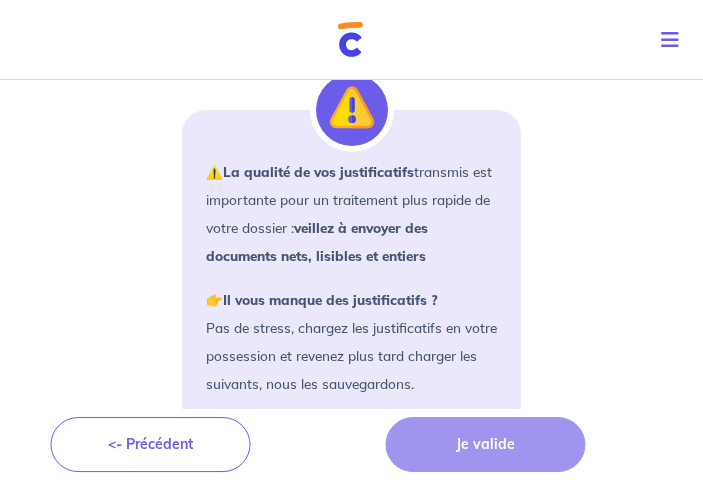 scroll, scrollTop: 306, scrollLeft: 0, axis: vertical 